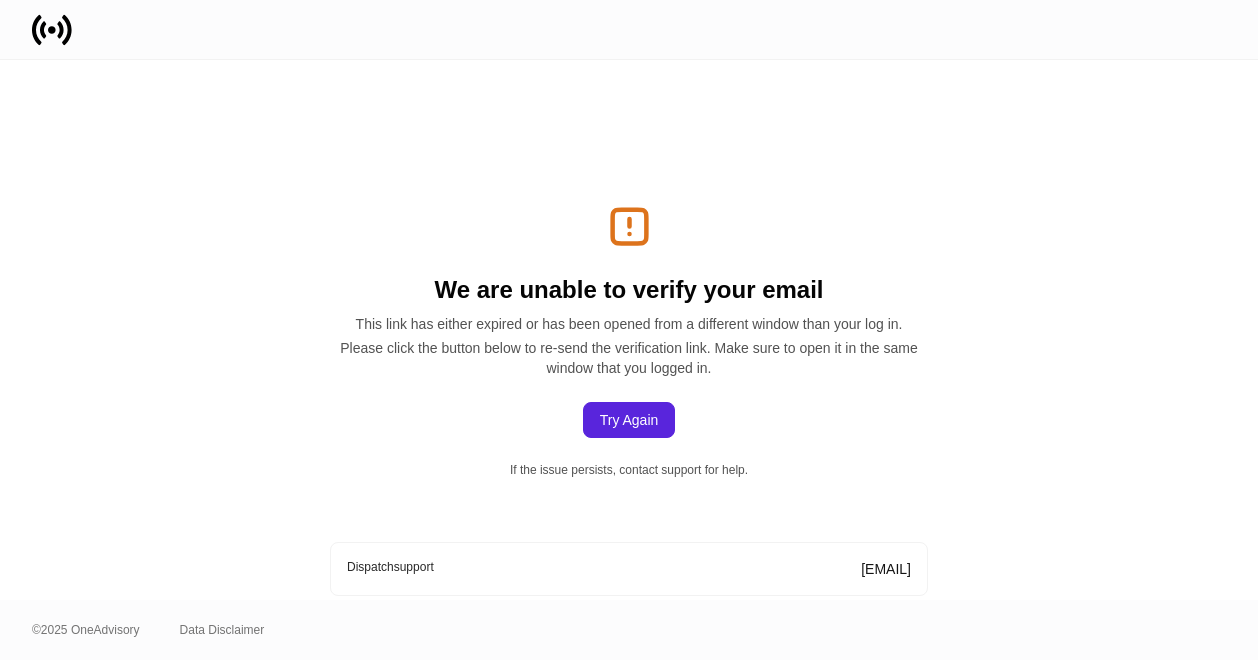 scroll, scrollTop: 0, scrollLeft: 0, axis: both 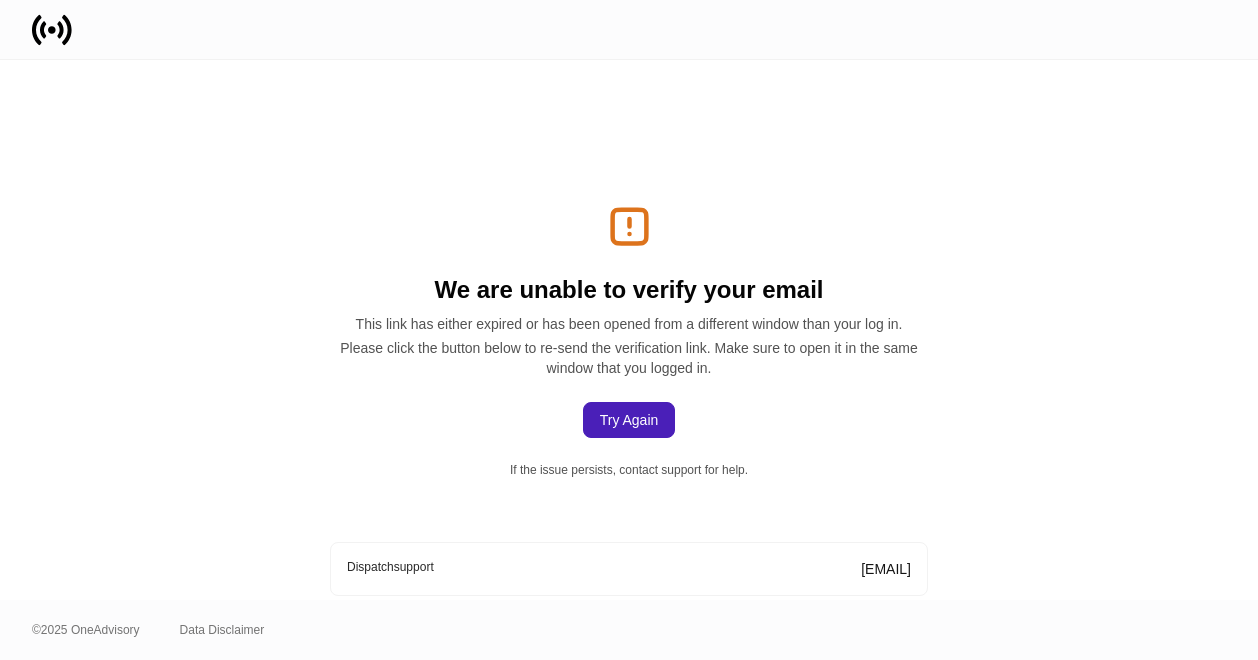 click on "Try Again" at bounding box center [629, 420] 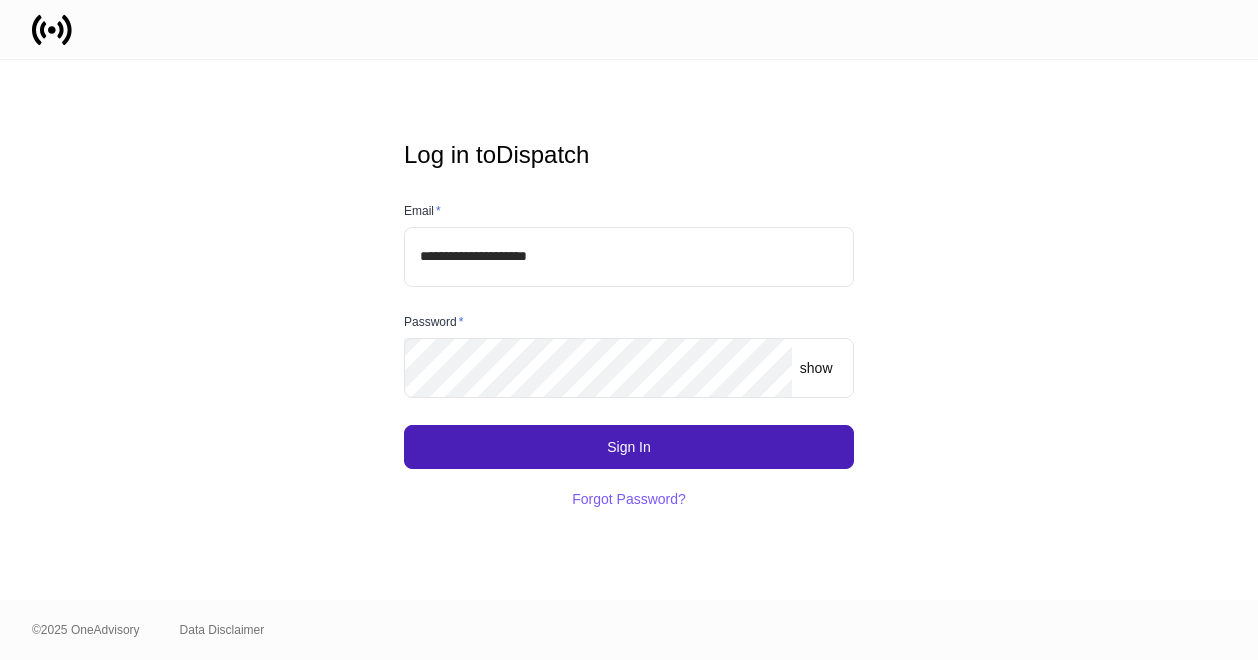 click on "Sign In" at bounding box center (629, 447) 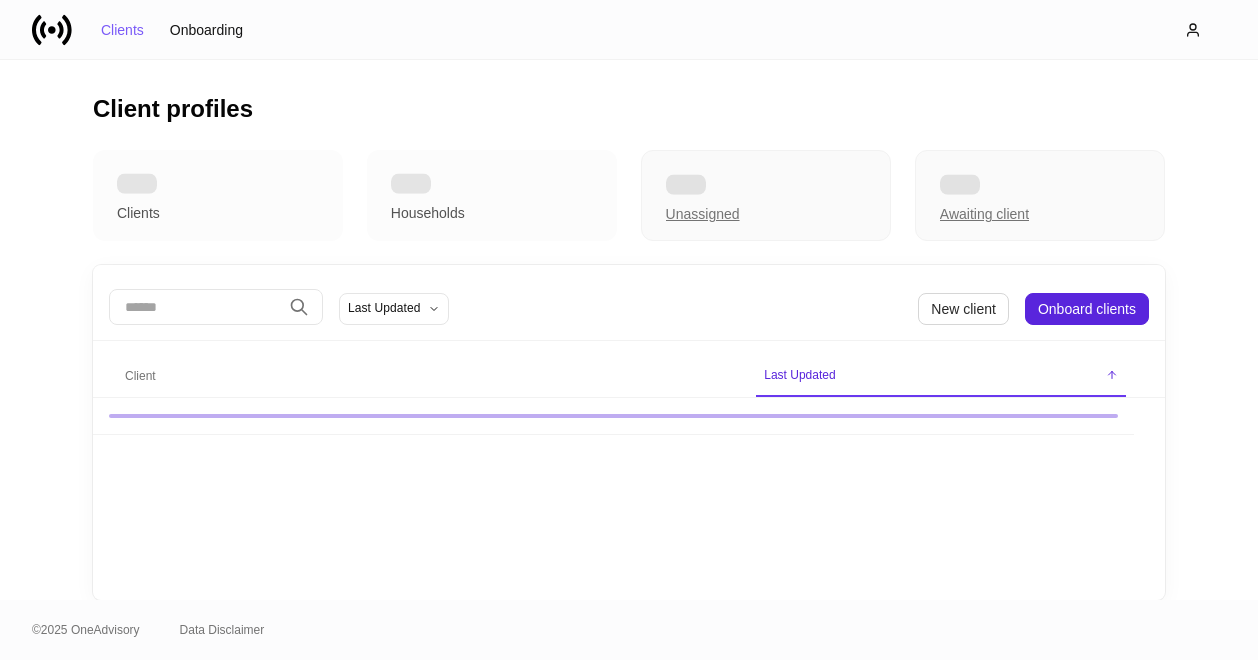 scroll, scrollTop: 0, scrollLeft: 0, axis: both 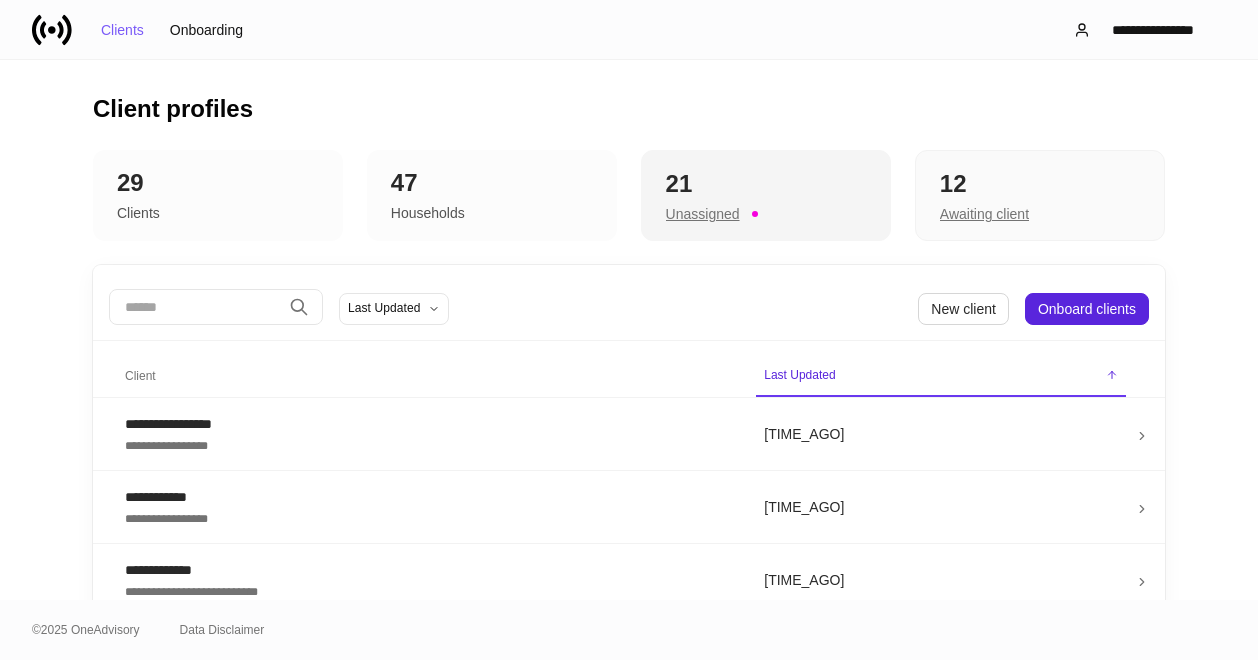 click on "Unassigned" at bounding box center [703, 214] 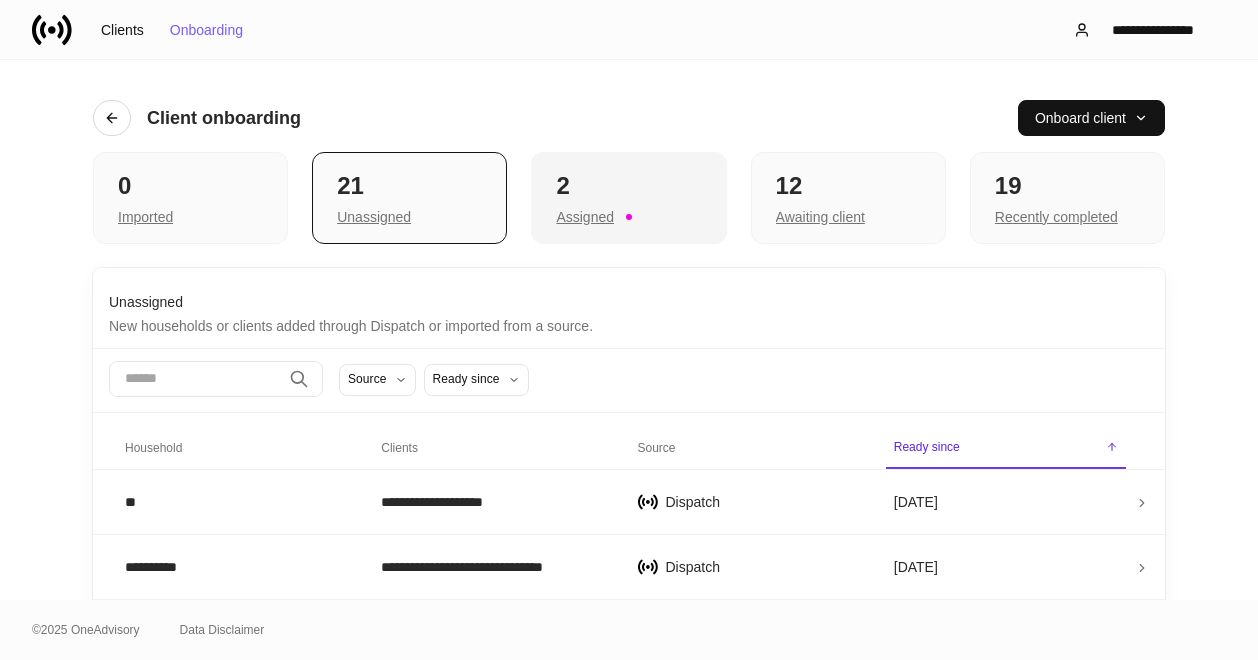 click on "Assigned" at bounding box center (190, 215) 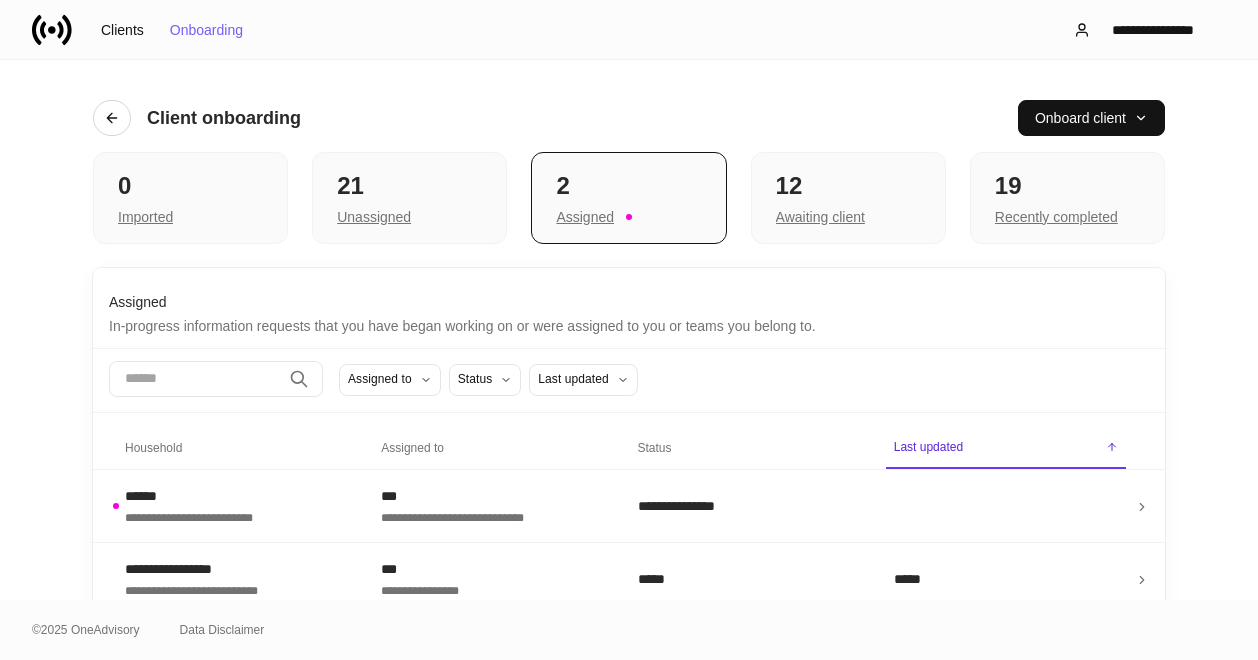 scroll, scrollTop: 12, scrollLeft: 0, axis: vertical 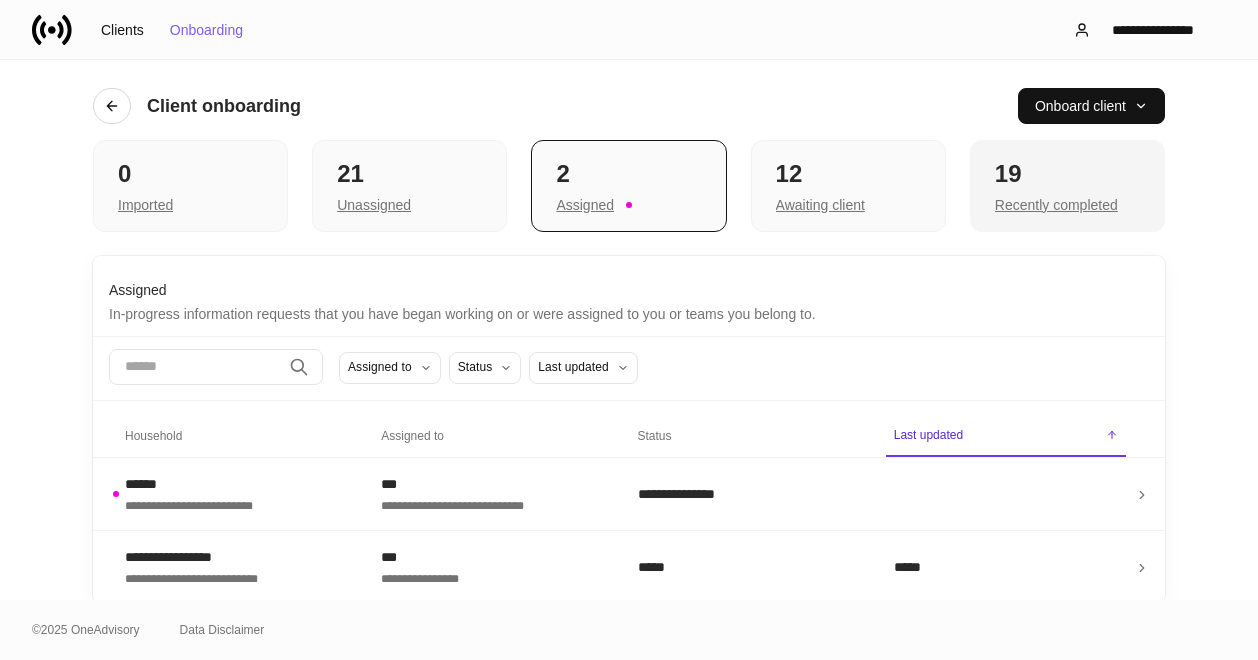 click on "19" at bounding box center (190, 174) 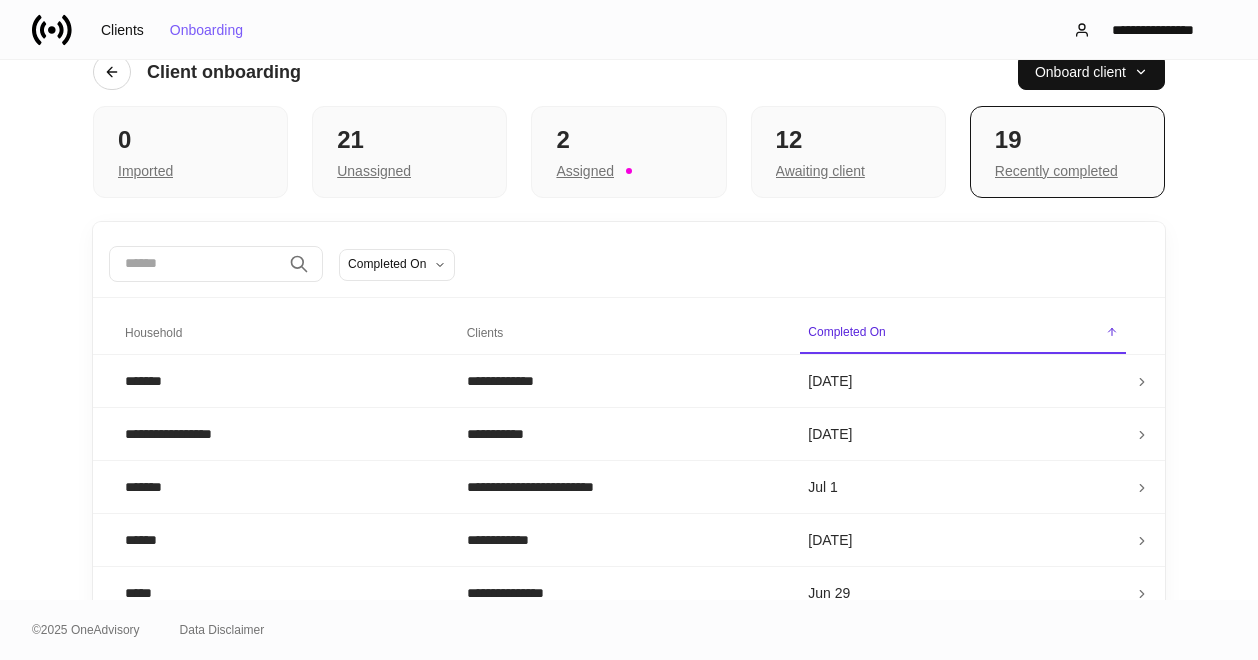 scroll, scrollTop: 0, scrollLeft: 0, axis: both 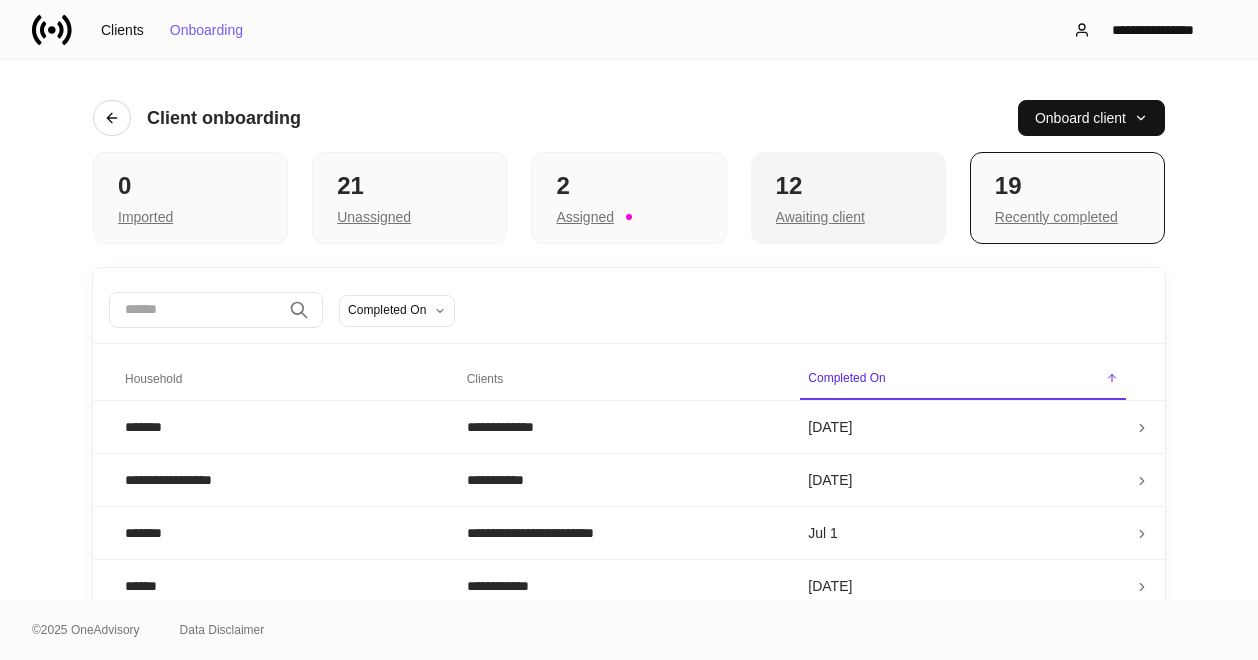 click on "12" at bounding box center (190, 186) 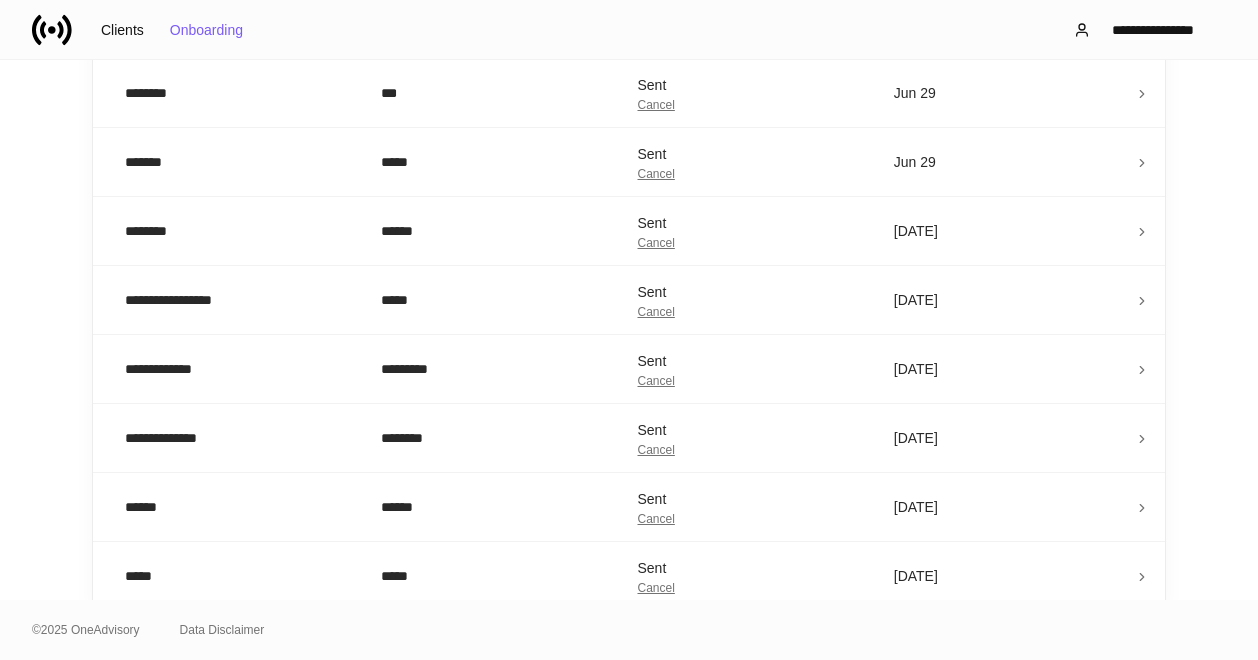 scroll, scrollTop: 622, scrollLeft: 0, axis: vertical 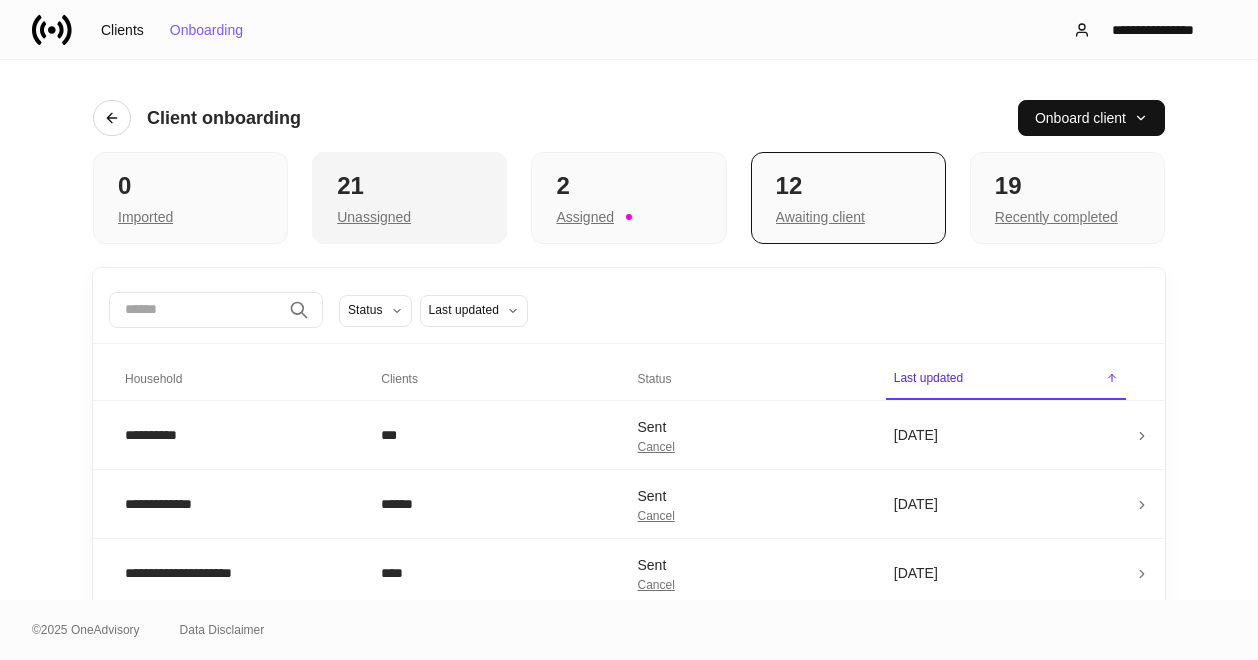 click on "21 Unassigned" at bounding box center (409, 198) 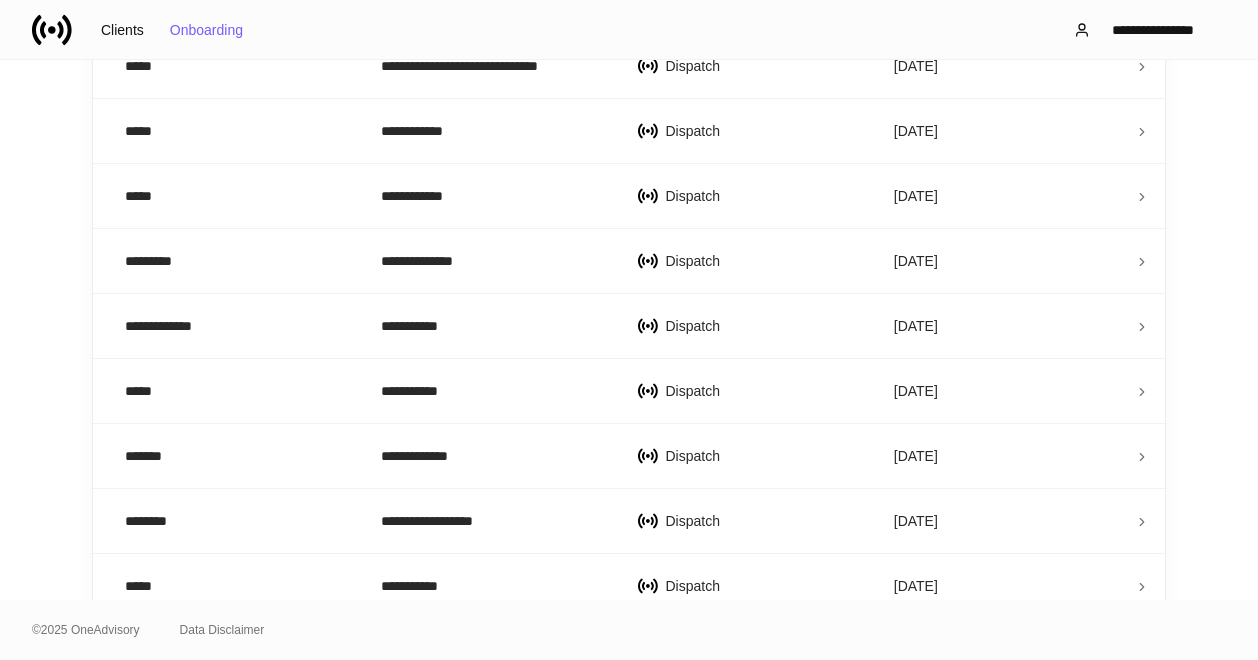 scroll, scrollTop: 835, scrollLeft: 0, axis: vertical 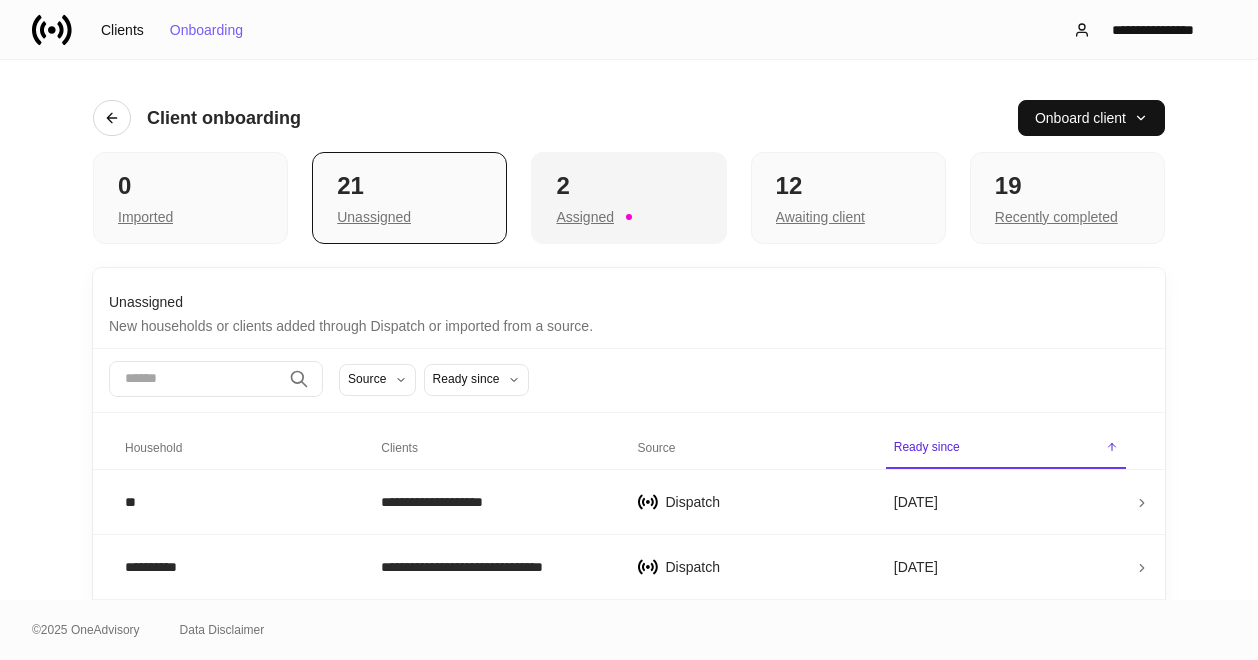click on "2" at bounding box center [190, 186] 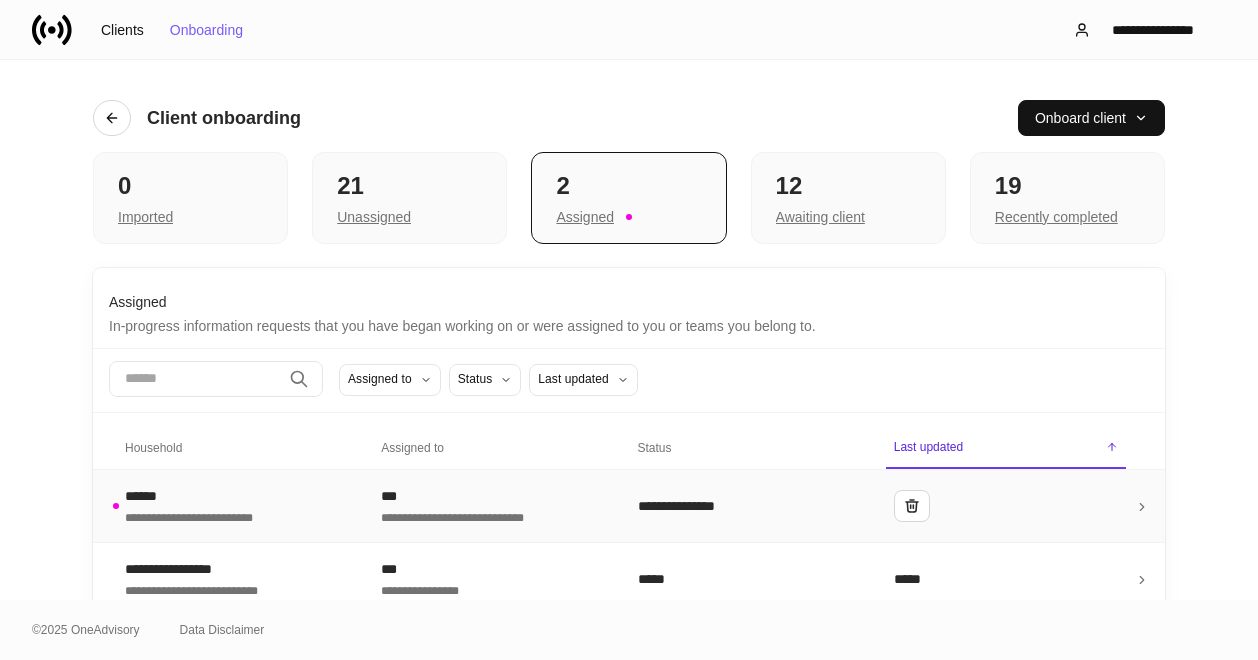 click on "**********" at bounding box center [196, 516] 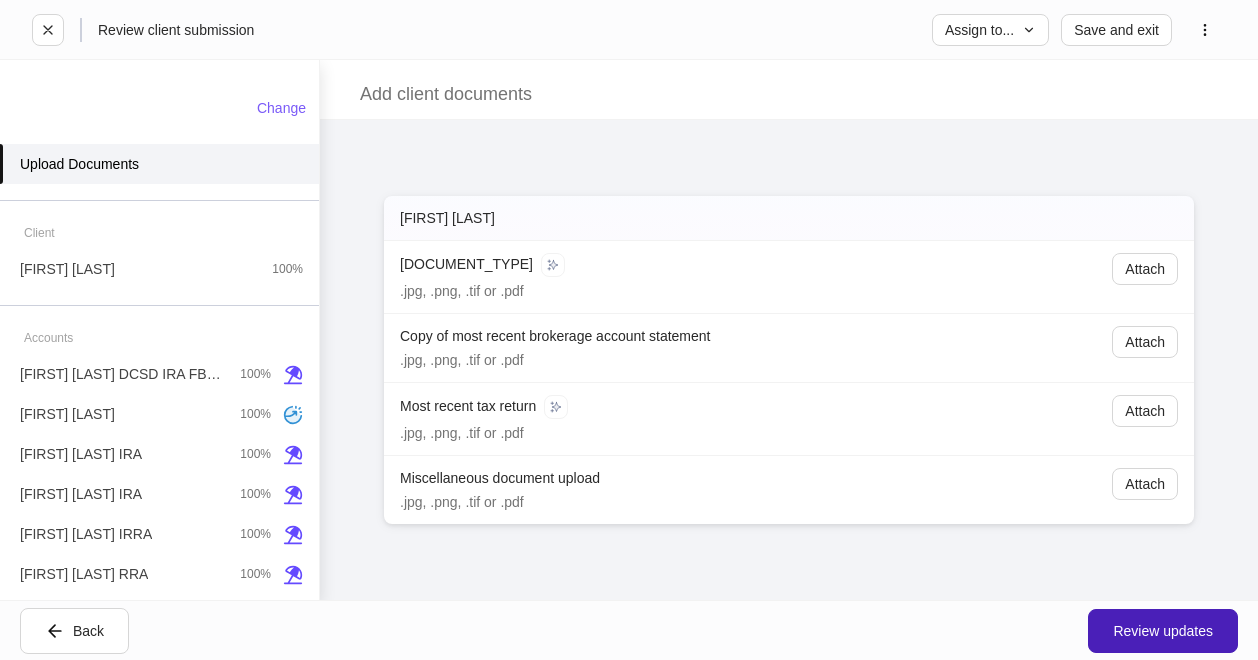 click on "Review updates" at bounding box center [1163, 631] 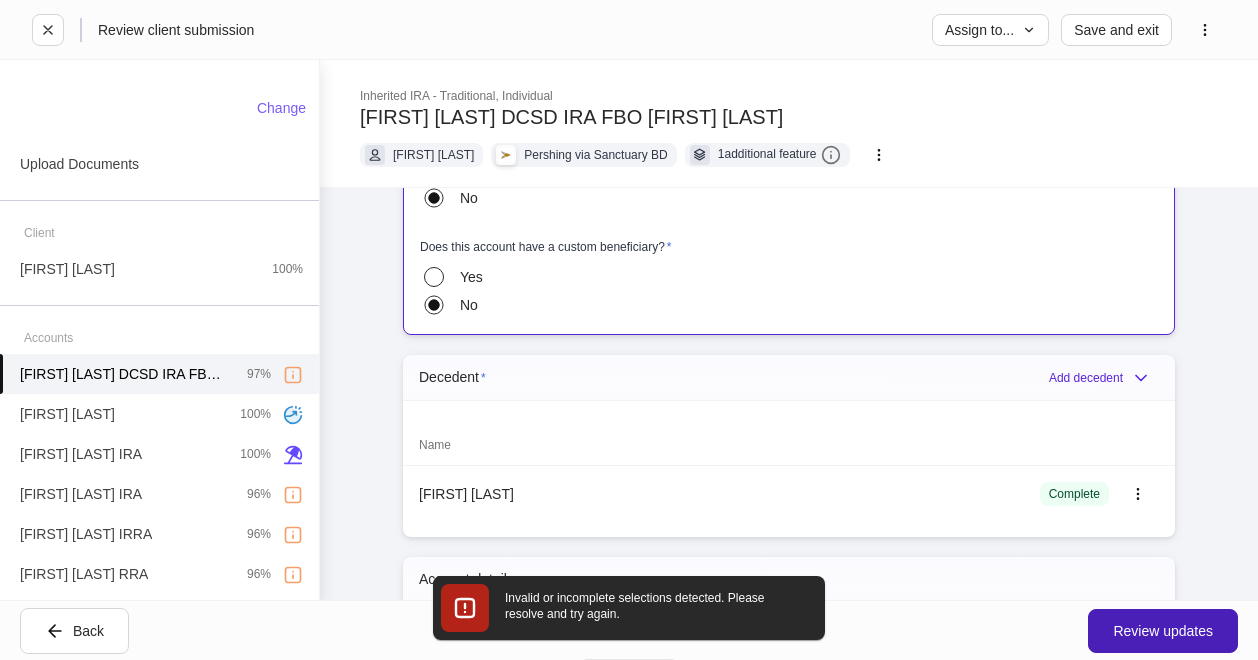 scroll, scrollTop: 2390, scrollLeft: 0, axis: vertical 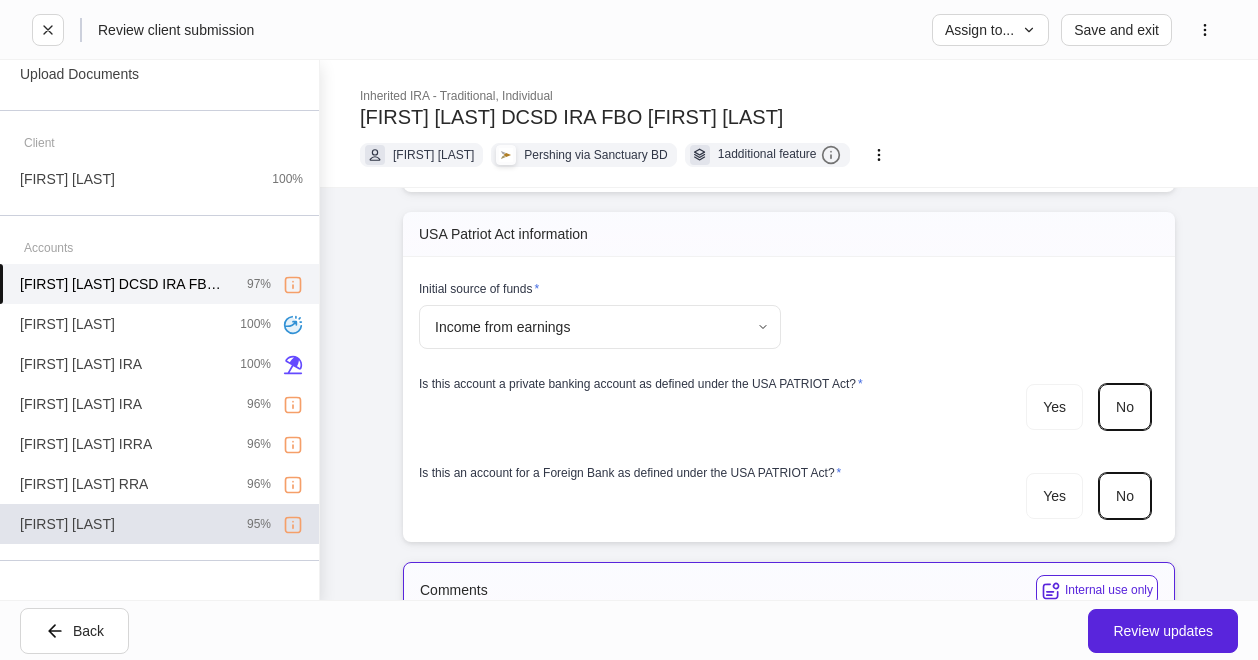 click on "[FIRST] [LAST] 95%" at bounding box center [159, 524] 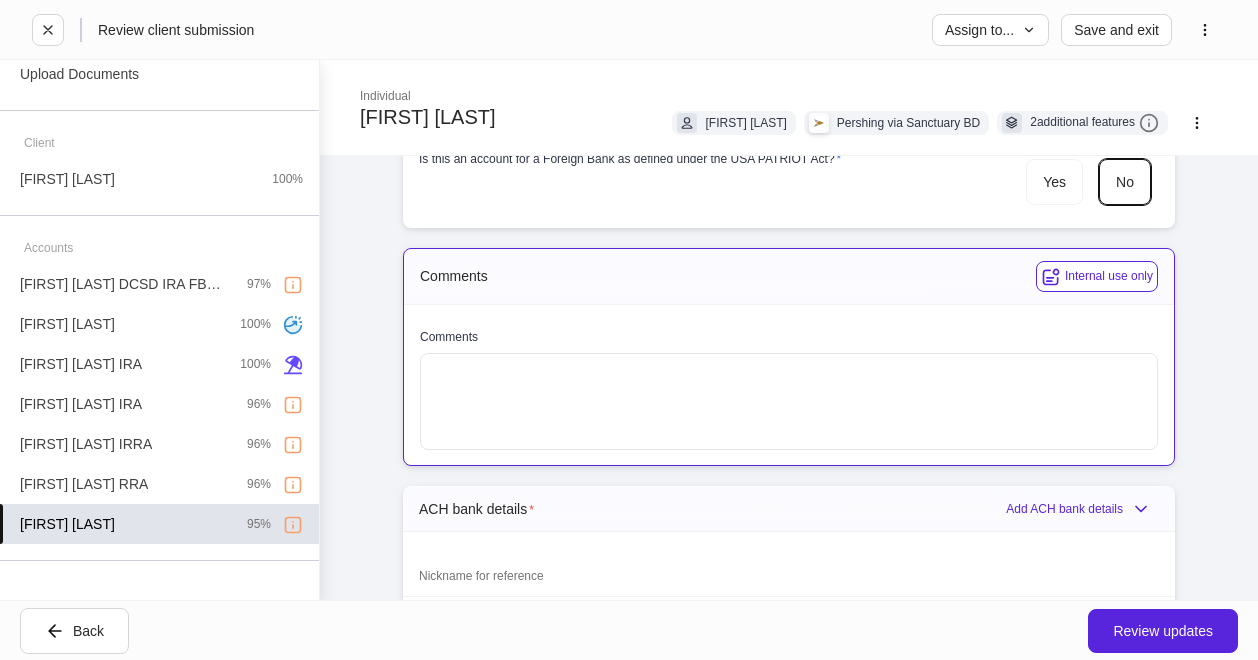 scroll, scrollTop: 2296, scrollLeft: 0, axis: vertical 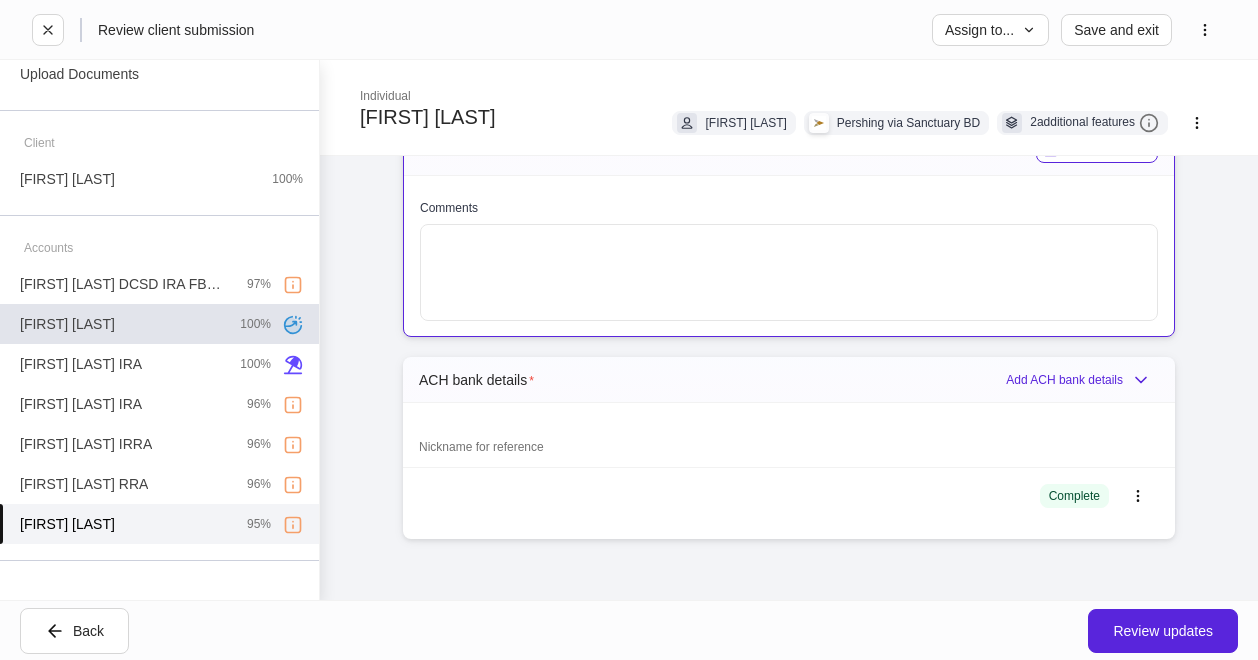 click on "[FIRST] [LAST] 100%" at bounding box center [159, 324] 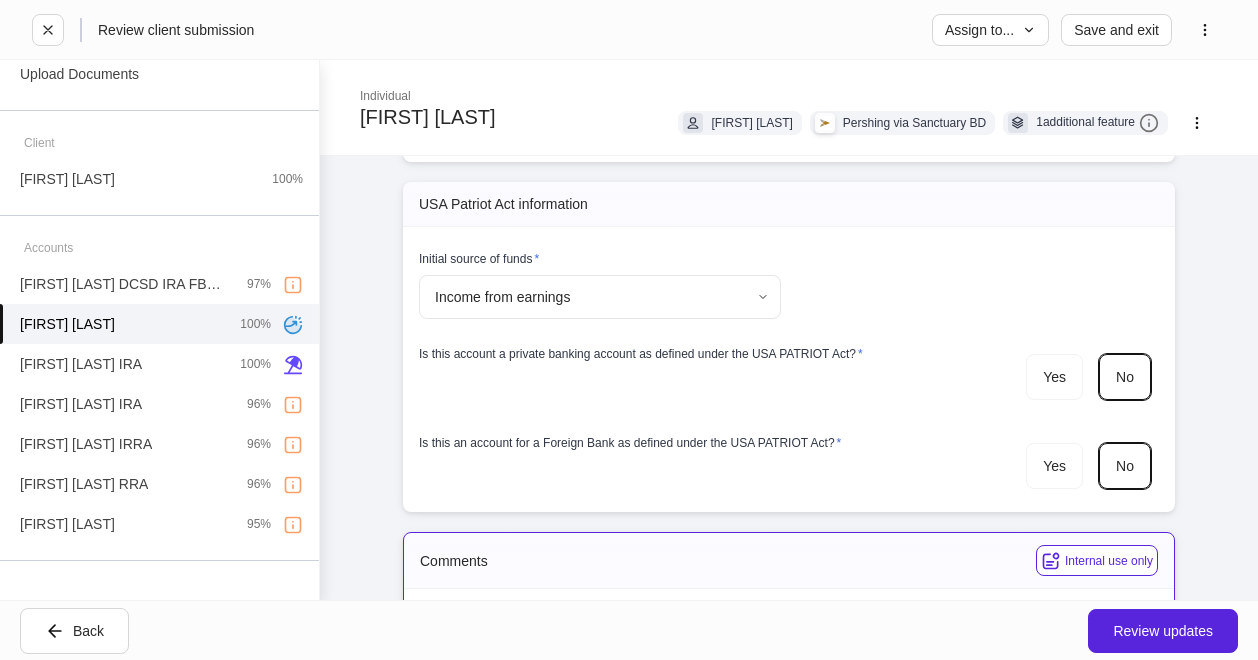 scroll, scrollTop: 2209, scrollLeft: 0, axis: vertical 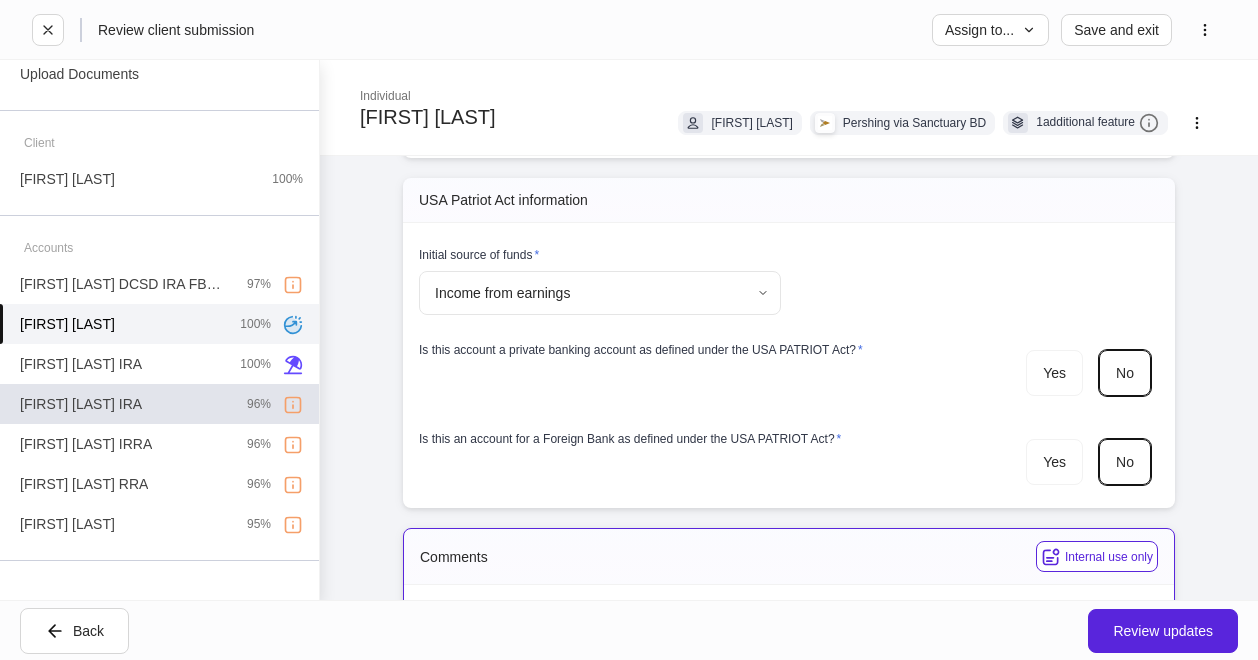 click on "96%" at bounding box center (259, 404) 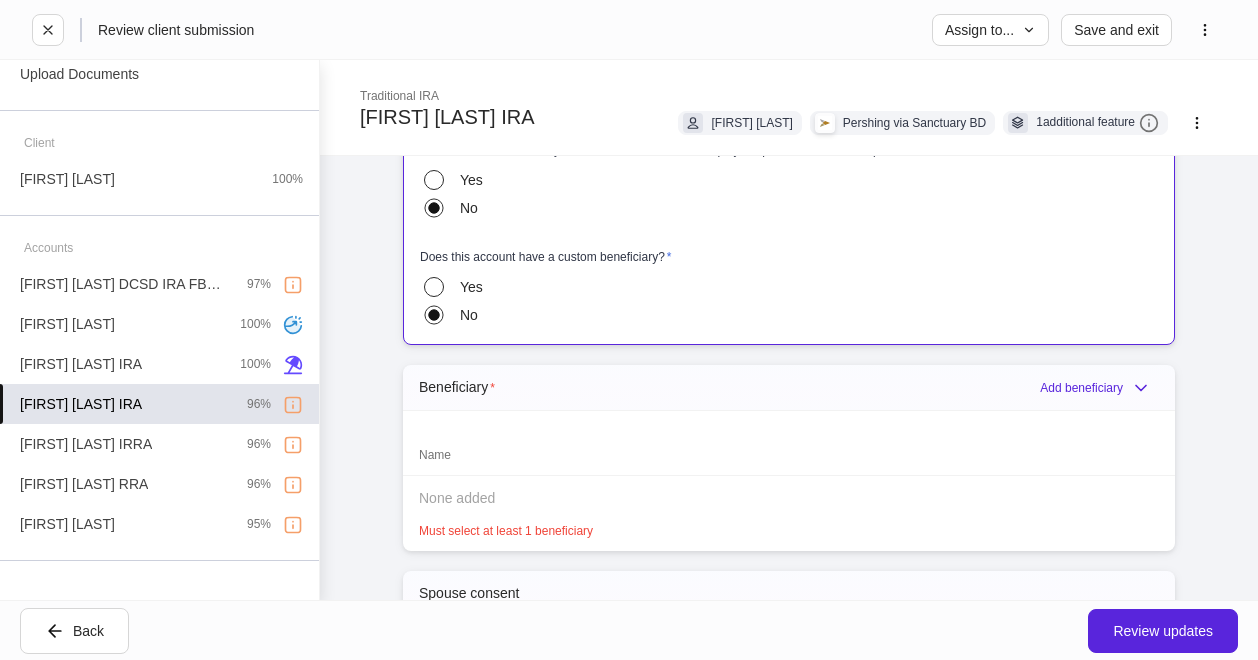 scroll, scrollTop: 1984, scrollLeft: 0, axis: vertical 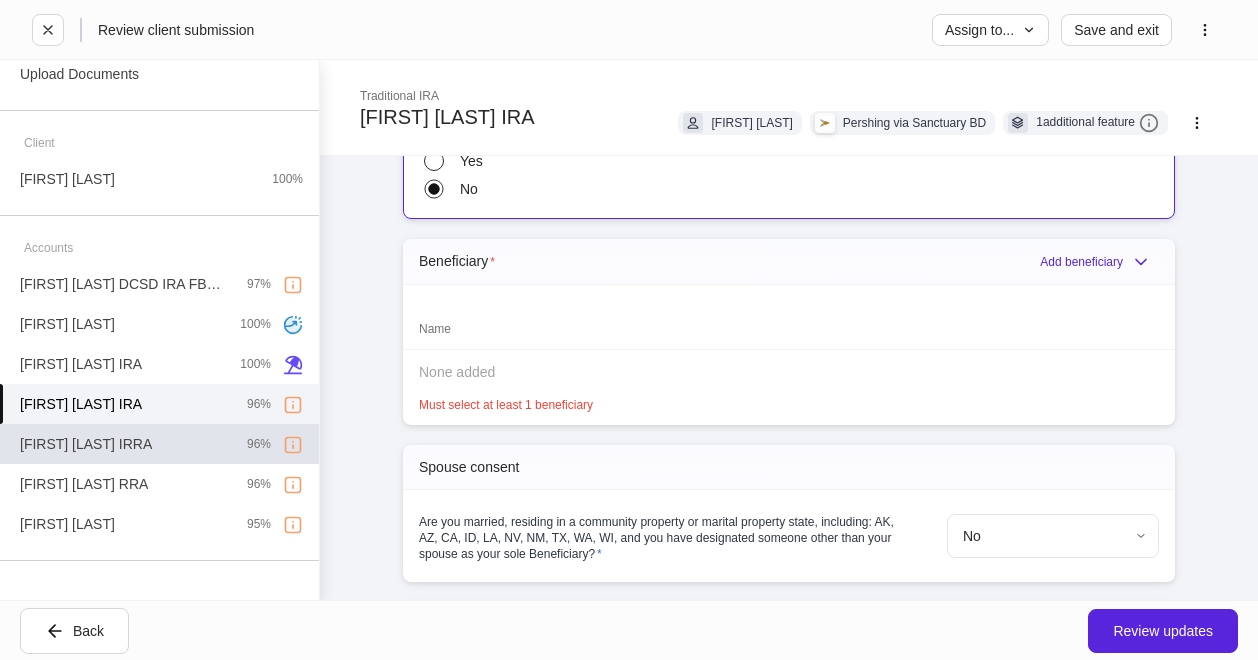 click on "[FIRST] [LAST] IRRA 96%" at bounding box center [159, 444] 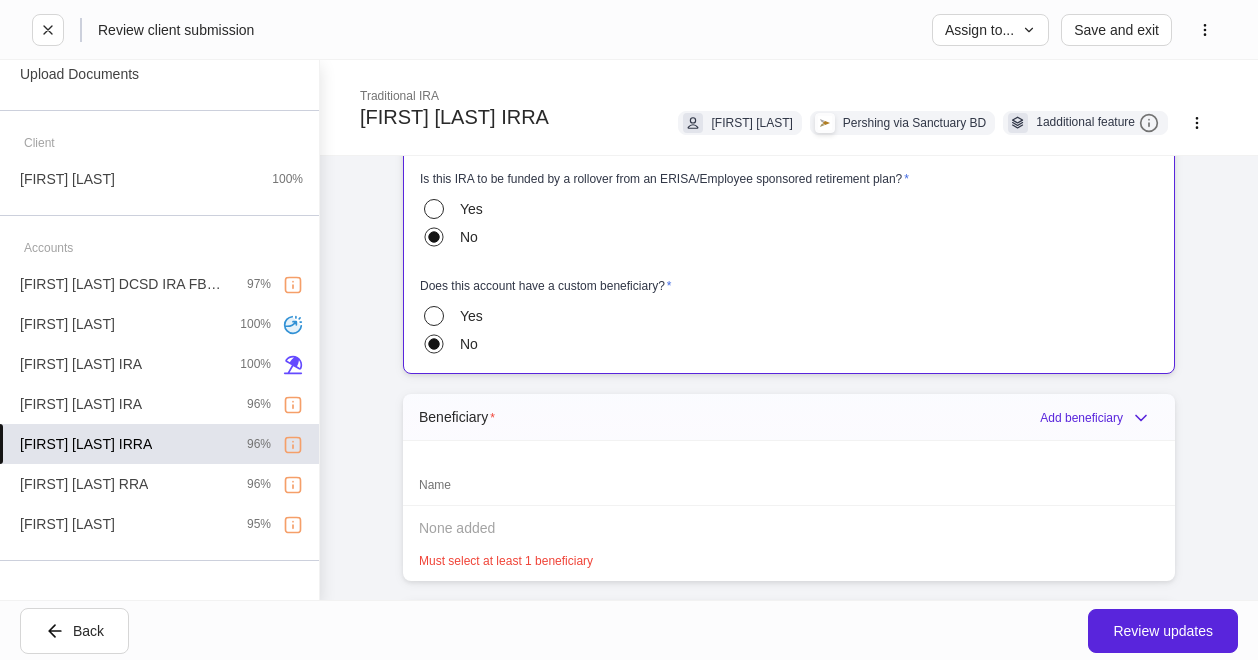 scroll, scrollTop: 1662, scrollLeft: 0, axis: vertical 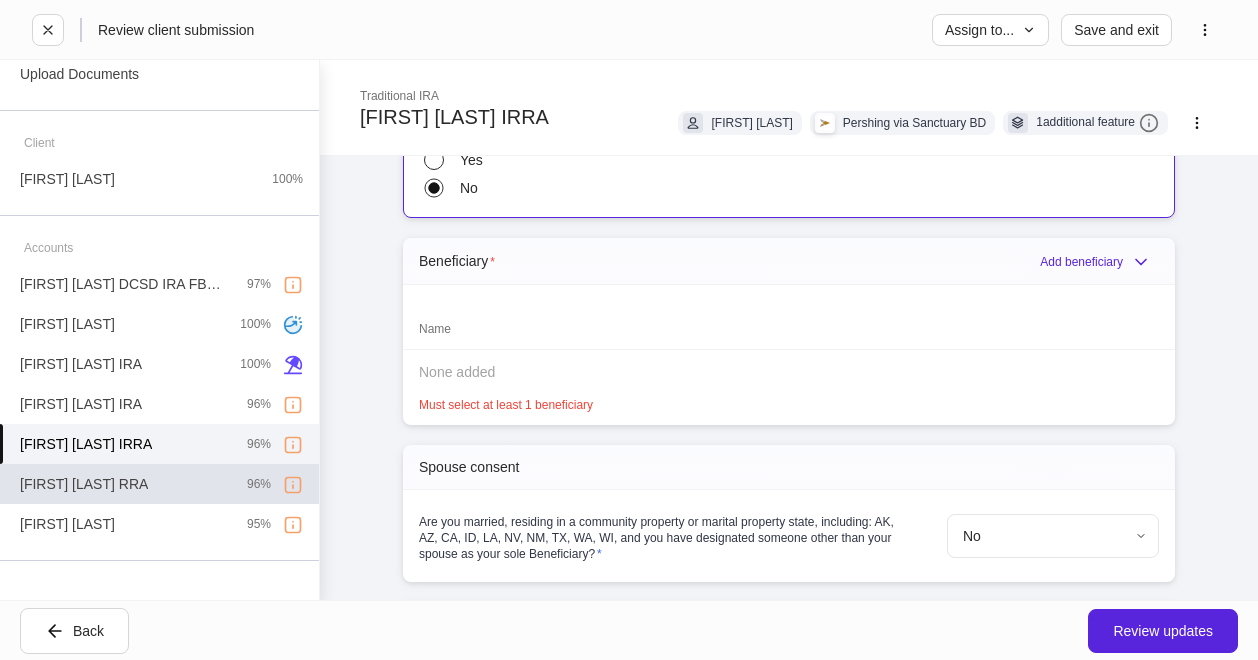 click on "[FIRST] [LAST] RRA 96%" at bounding box center [159, 484] 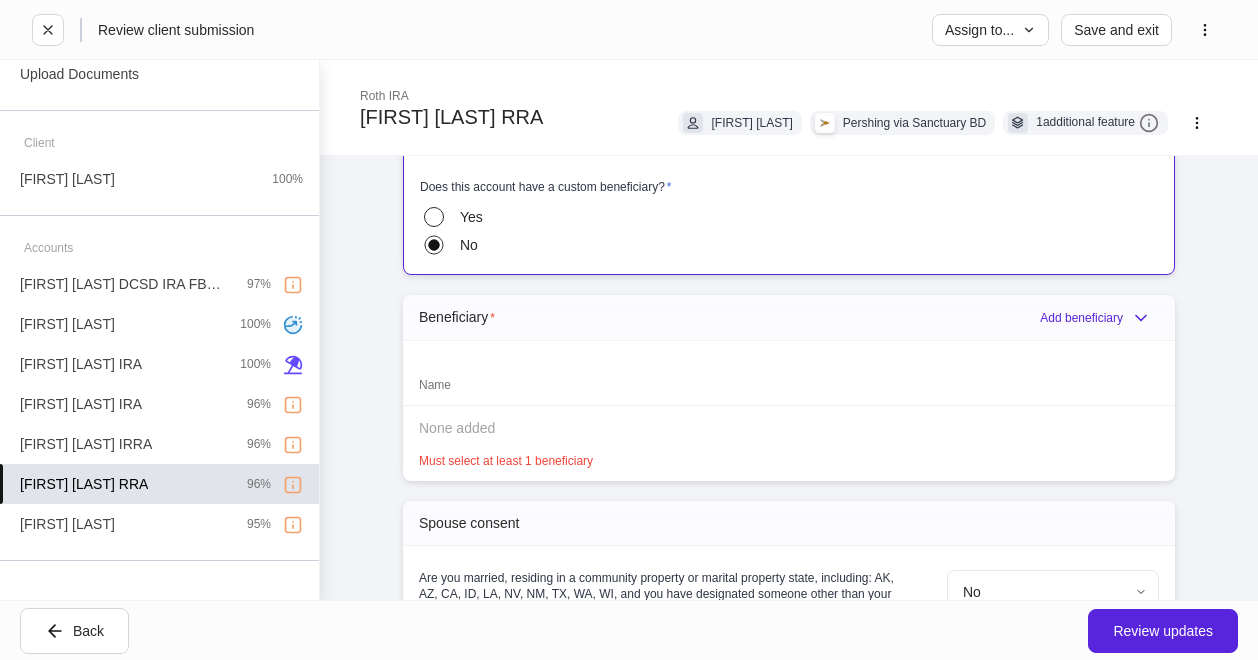 scroll, scrollTop: 1984, scrollLeft: 0, axis: vertical 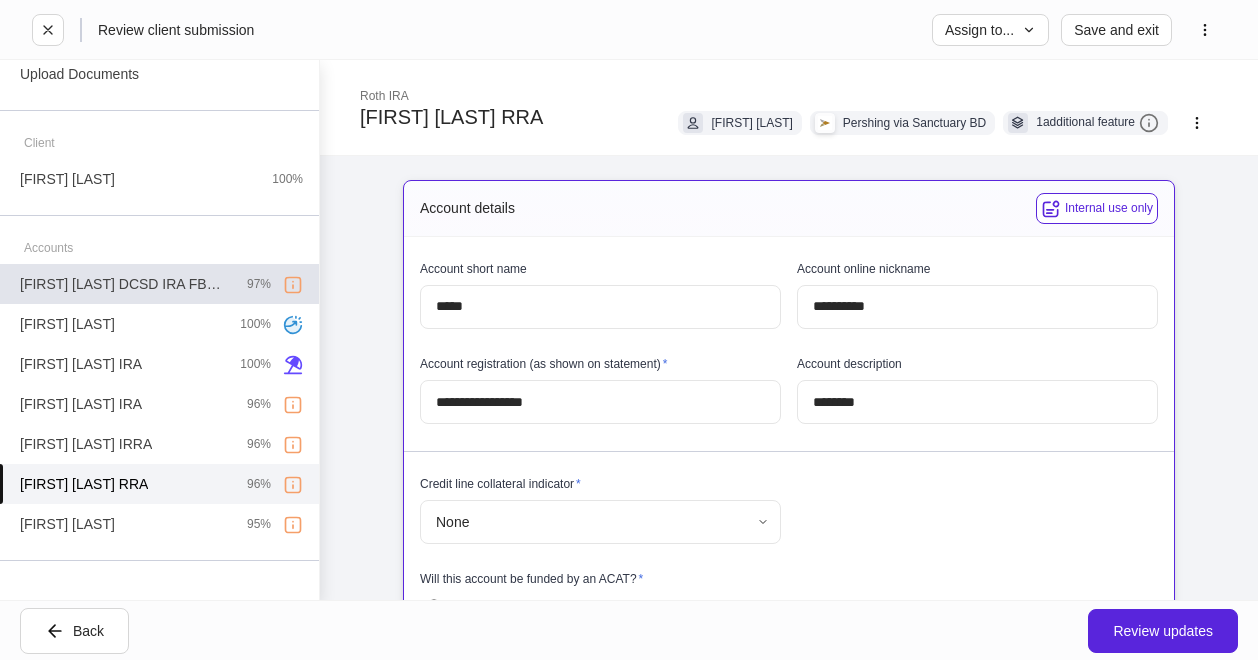 click on "[FIRST] [LAST] DCSD IRA FBO [FIRST] [LAST]" at bounding box center (125, 284) 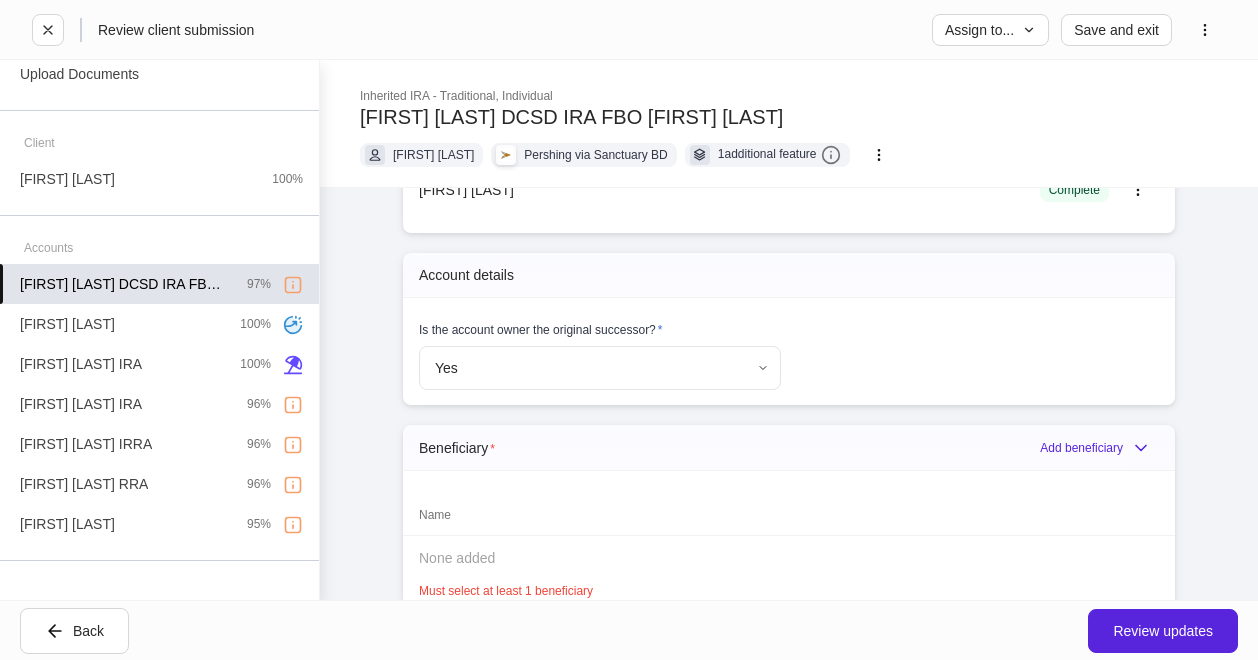 scroll, scrollTop: 2390, scrollLeft: 0, axis: vertical 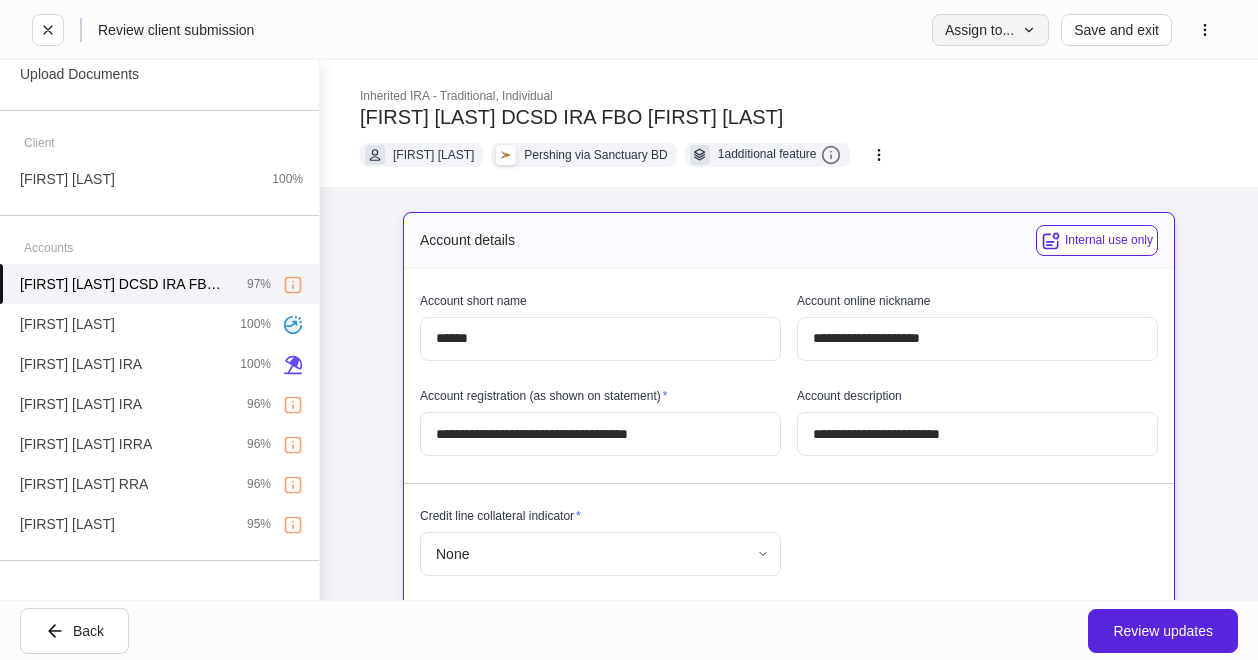 click at bounding box center [1029, 30] 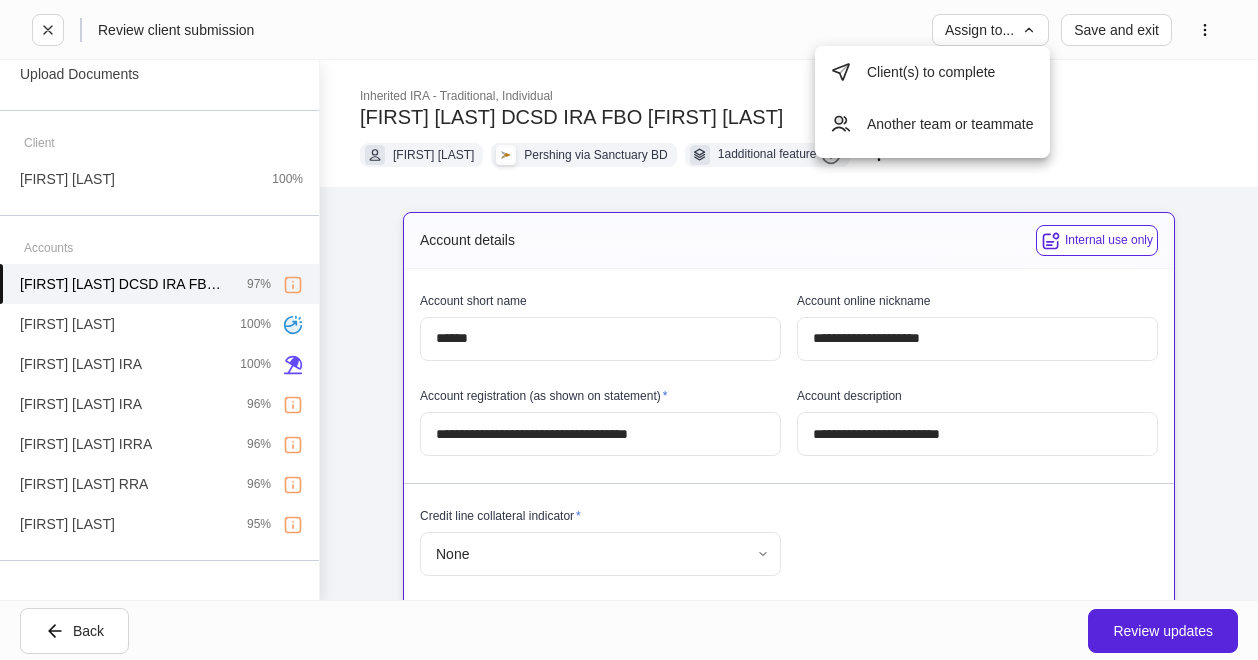 click on "Client(s) to complete" at bounding box center (932, 72) 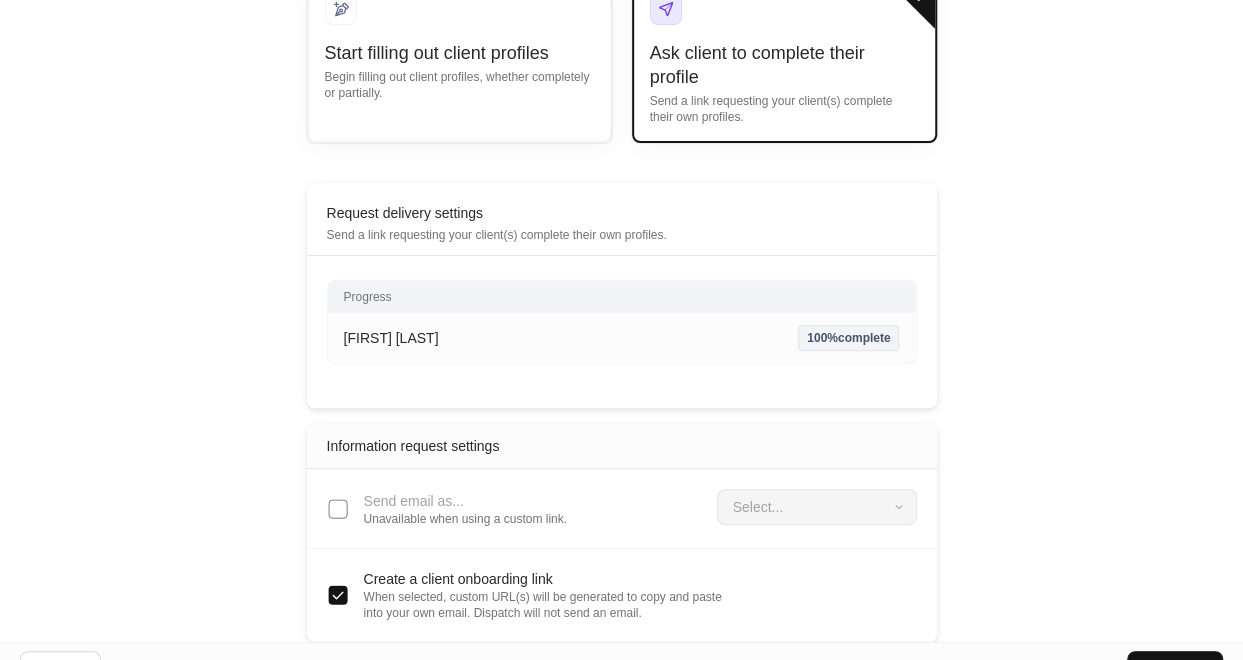 scroll, scrollTop: 196, scrollLeft: 0, axis: vertical 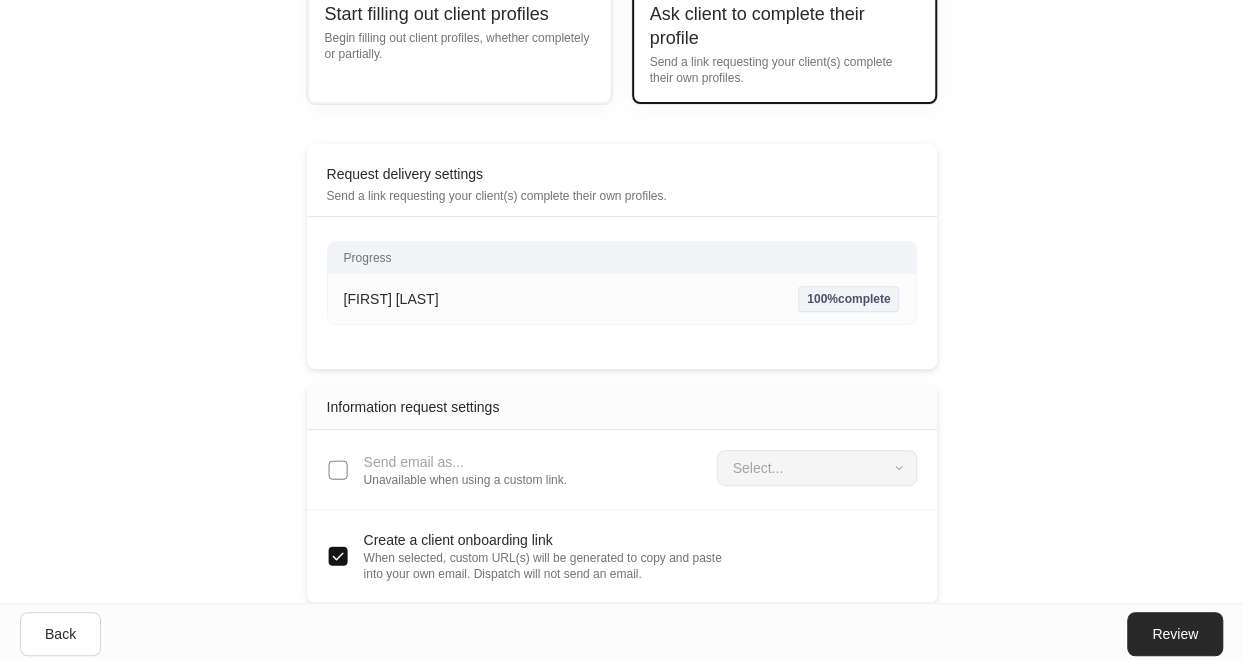 click on "Review" at bounding box center [1175, 634] 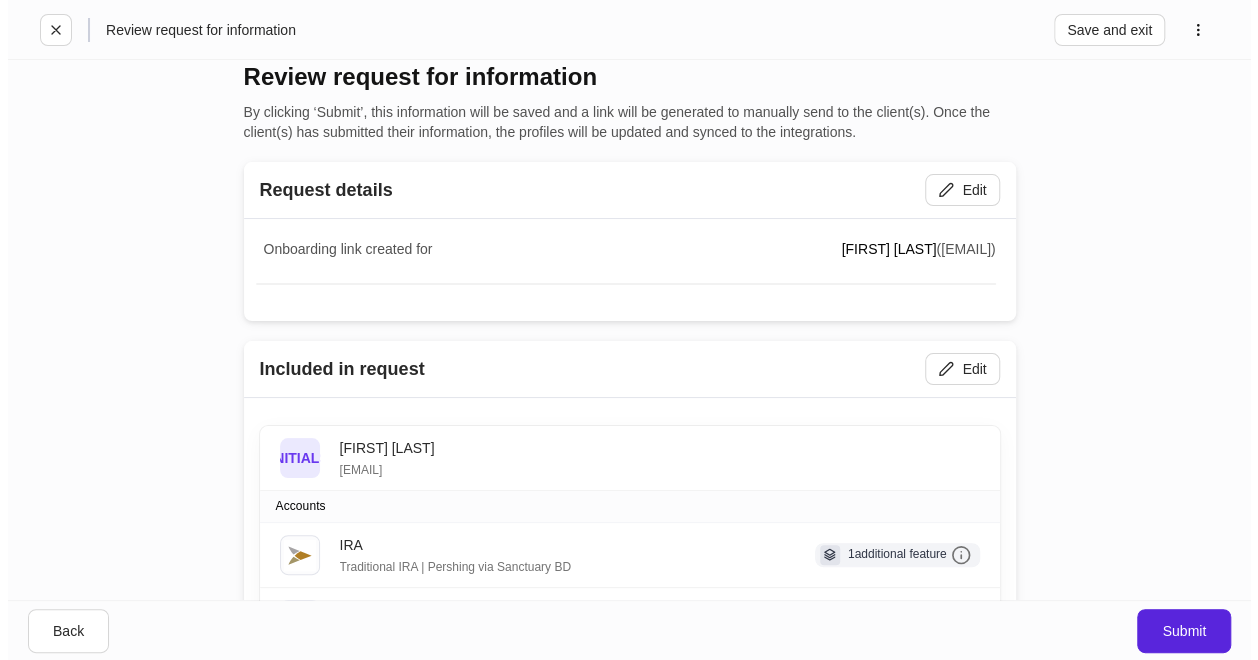 scroll, scrollTop: 0, scrollLeft: 0, axis: both 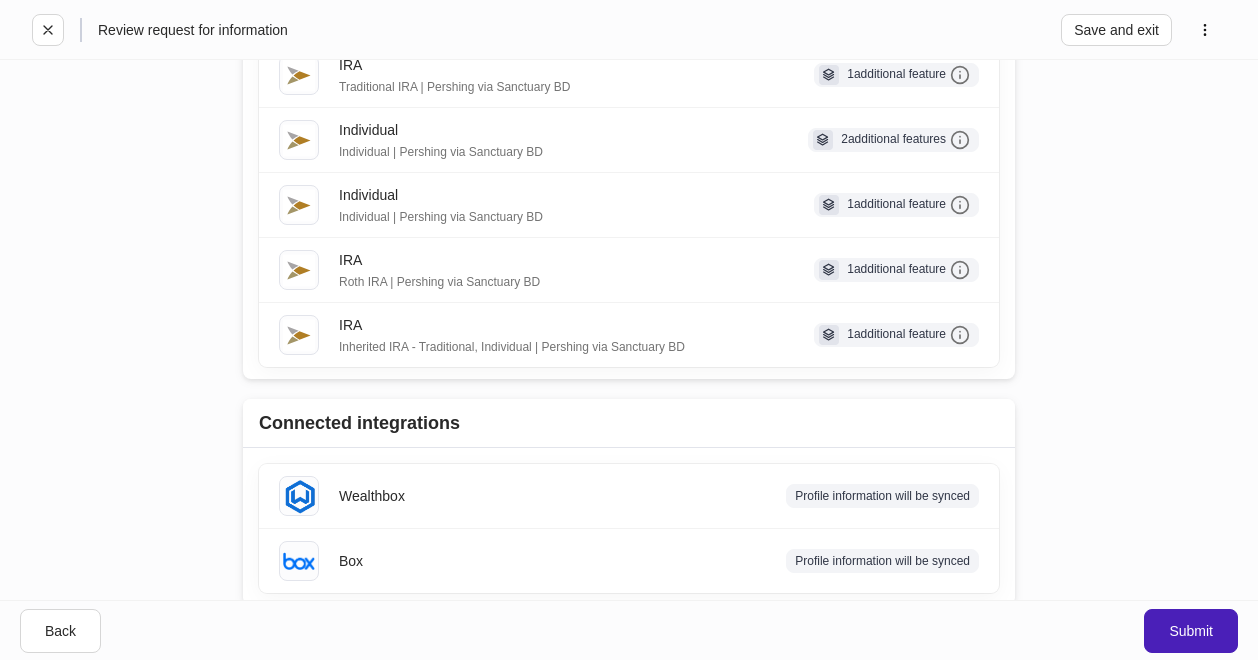 click on "Submit" at bounding box center (1191, 631) 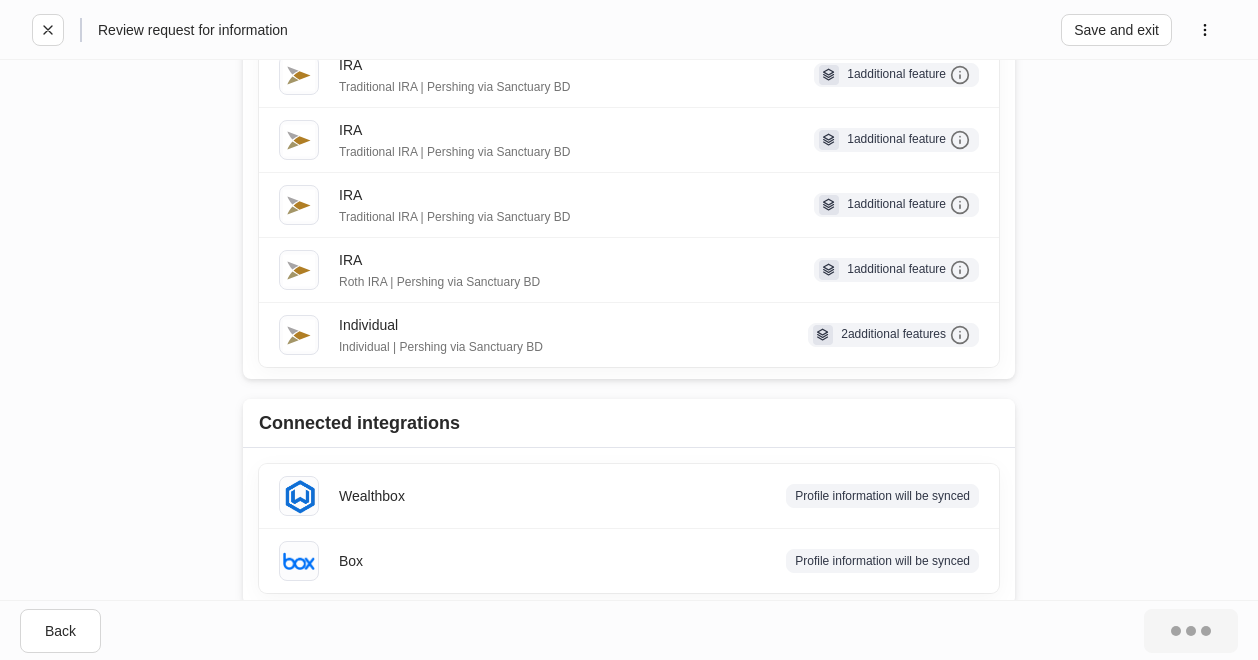 scroll, scrollTop: 294, scrollLeft: 0, axis: vertical 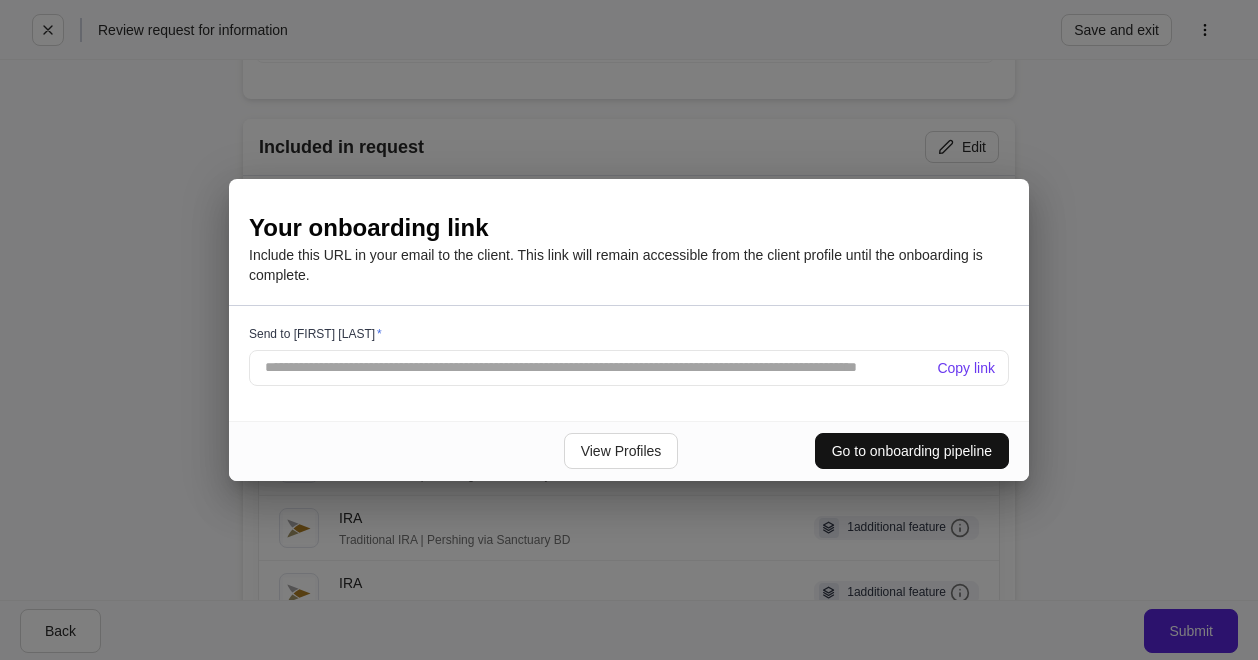 click on "Copy link" at bounding box center [966, 368] 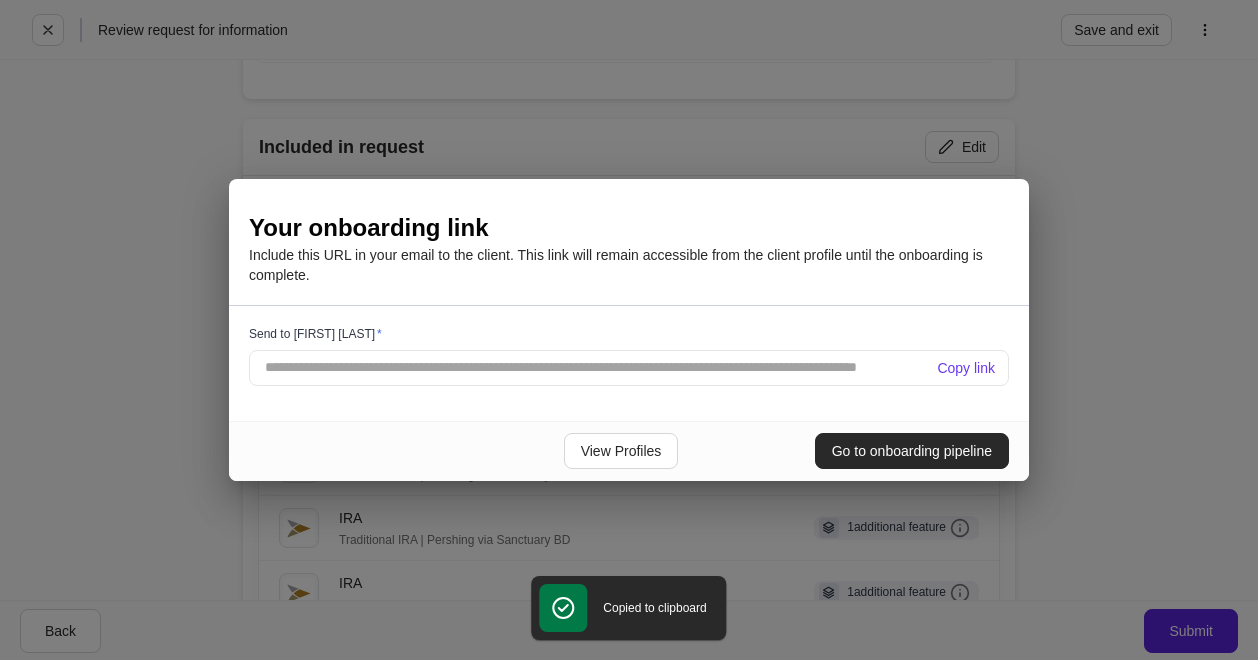 click on "Go to onboarding pipeline" at bounding box center (912, 451) 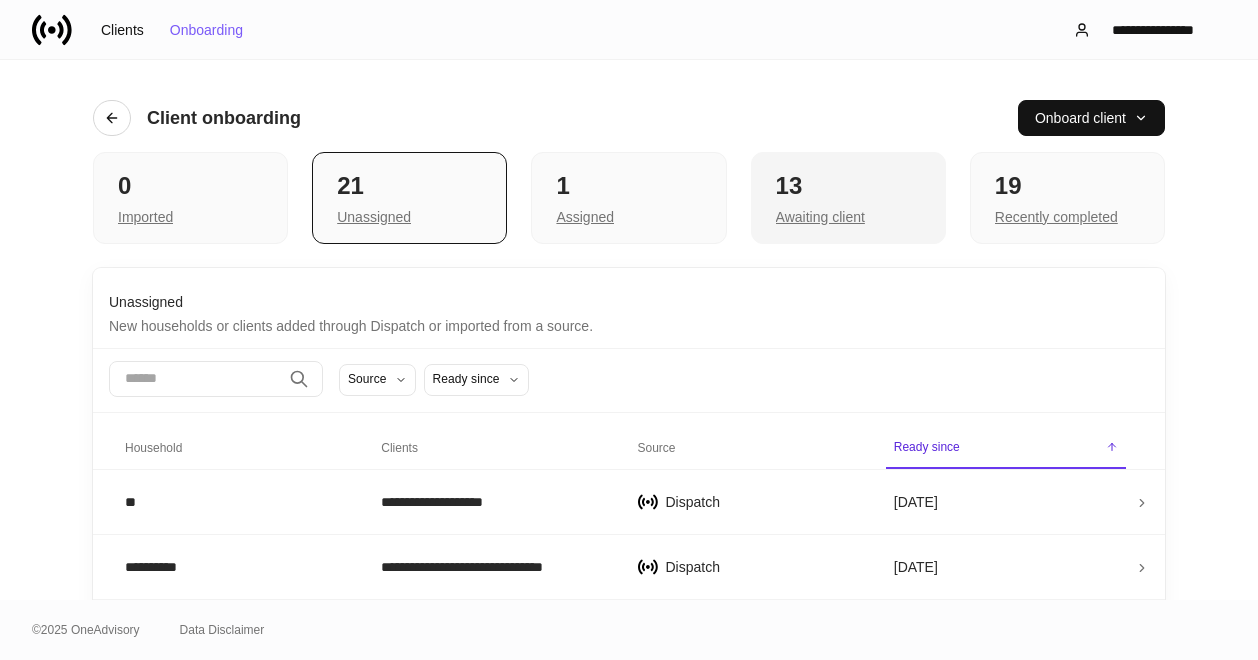 click on "13" at bounding box center [190, 186] 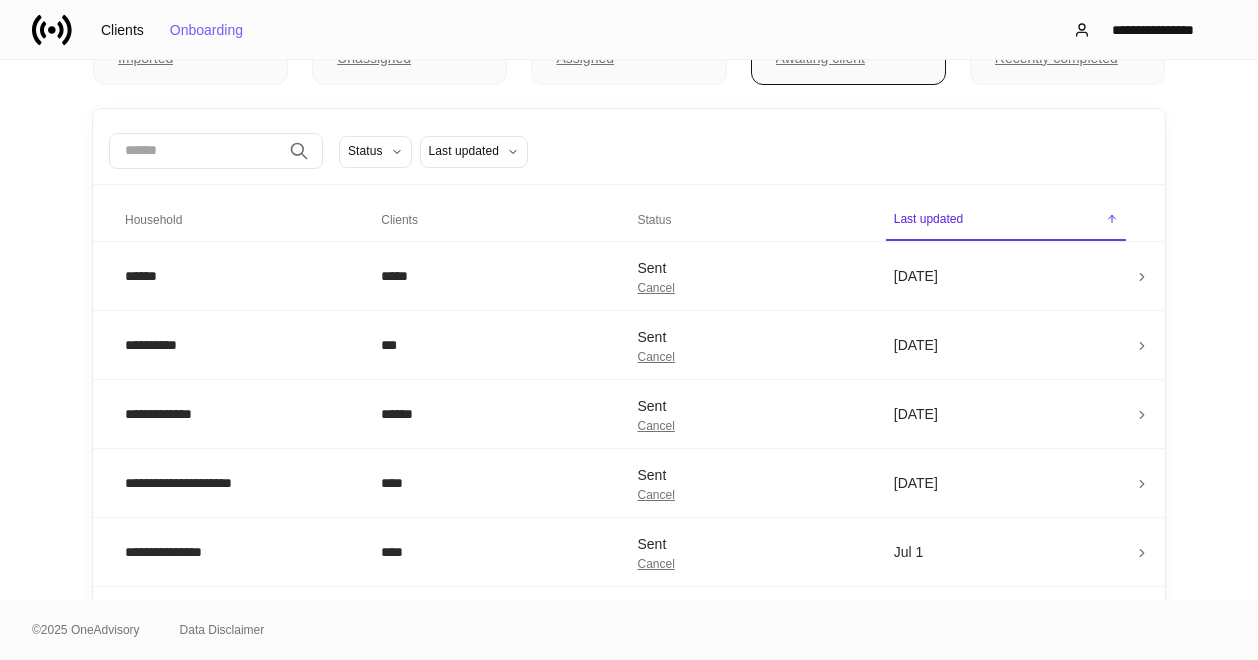 scroll, scrollTop: 0, scrollLeft: 0, axis: both 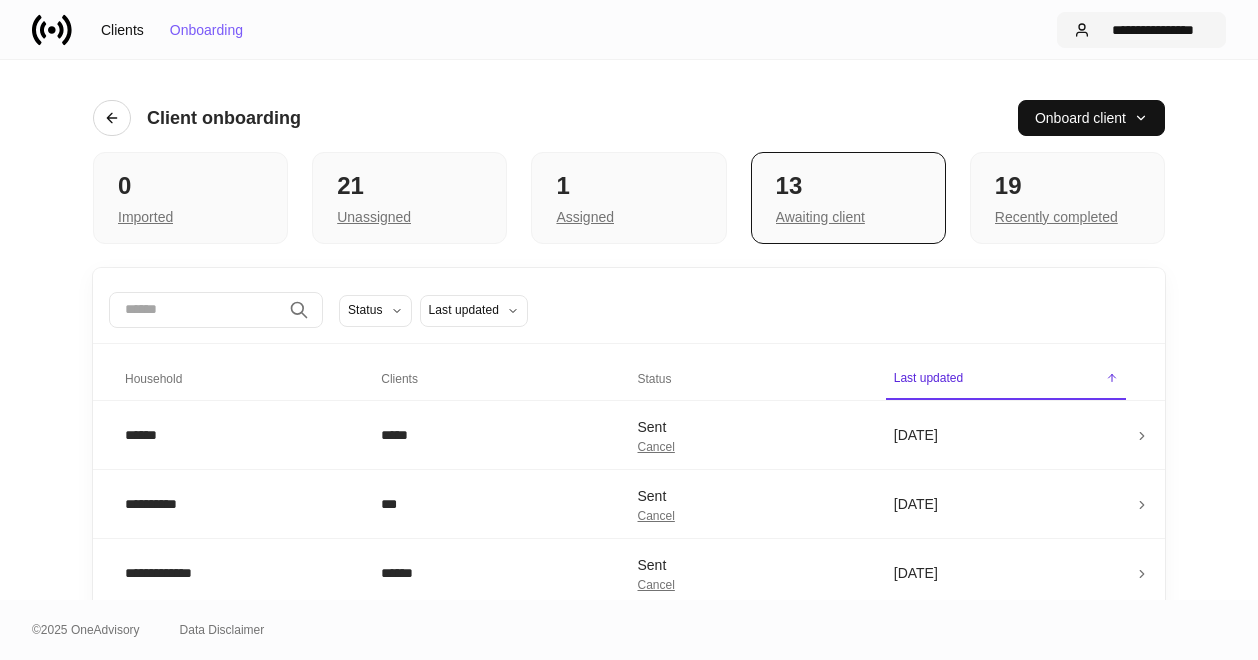 click on "**********" at bounding box center [1153, 30] 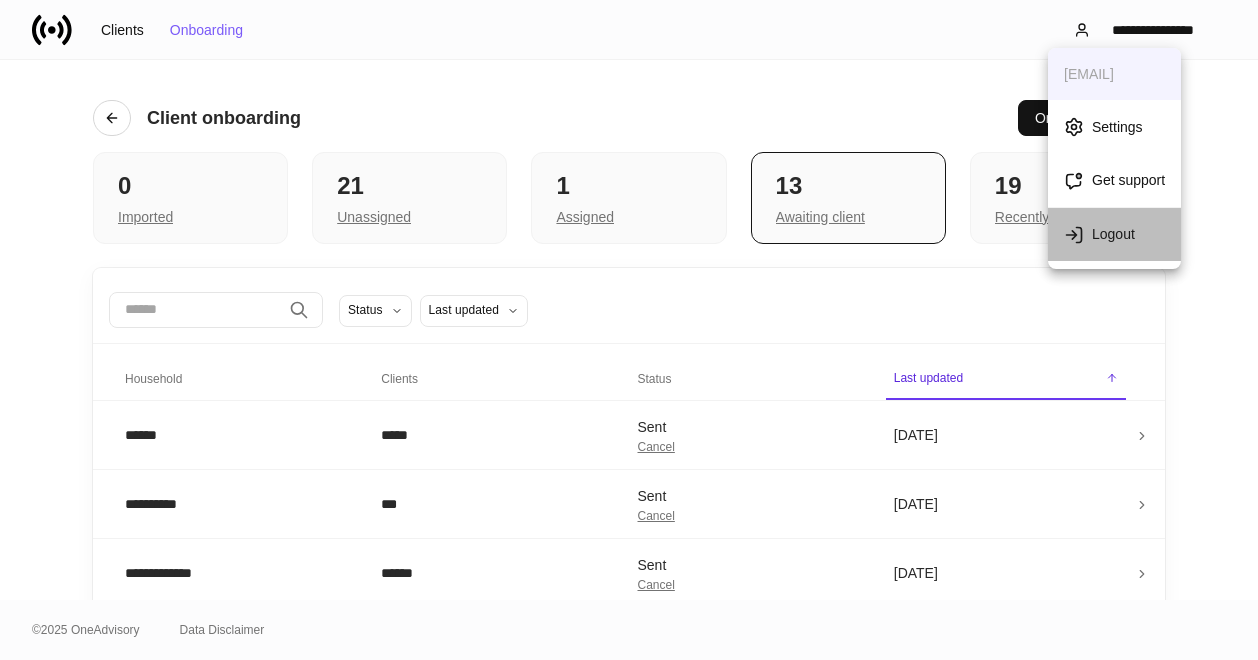 click on "Logout" at bounding box center (1114, 234) 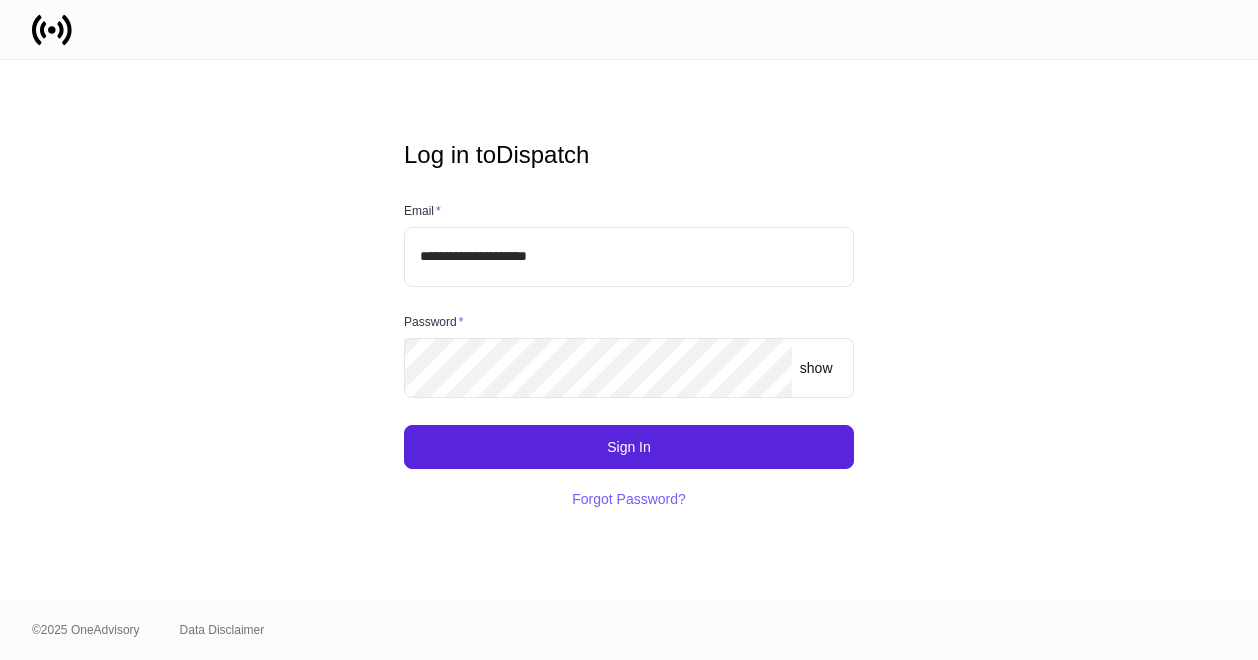 scroll, scrollTop: 0, scrollLeft: 0, axis: both 